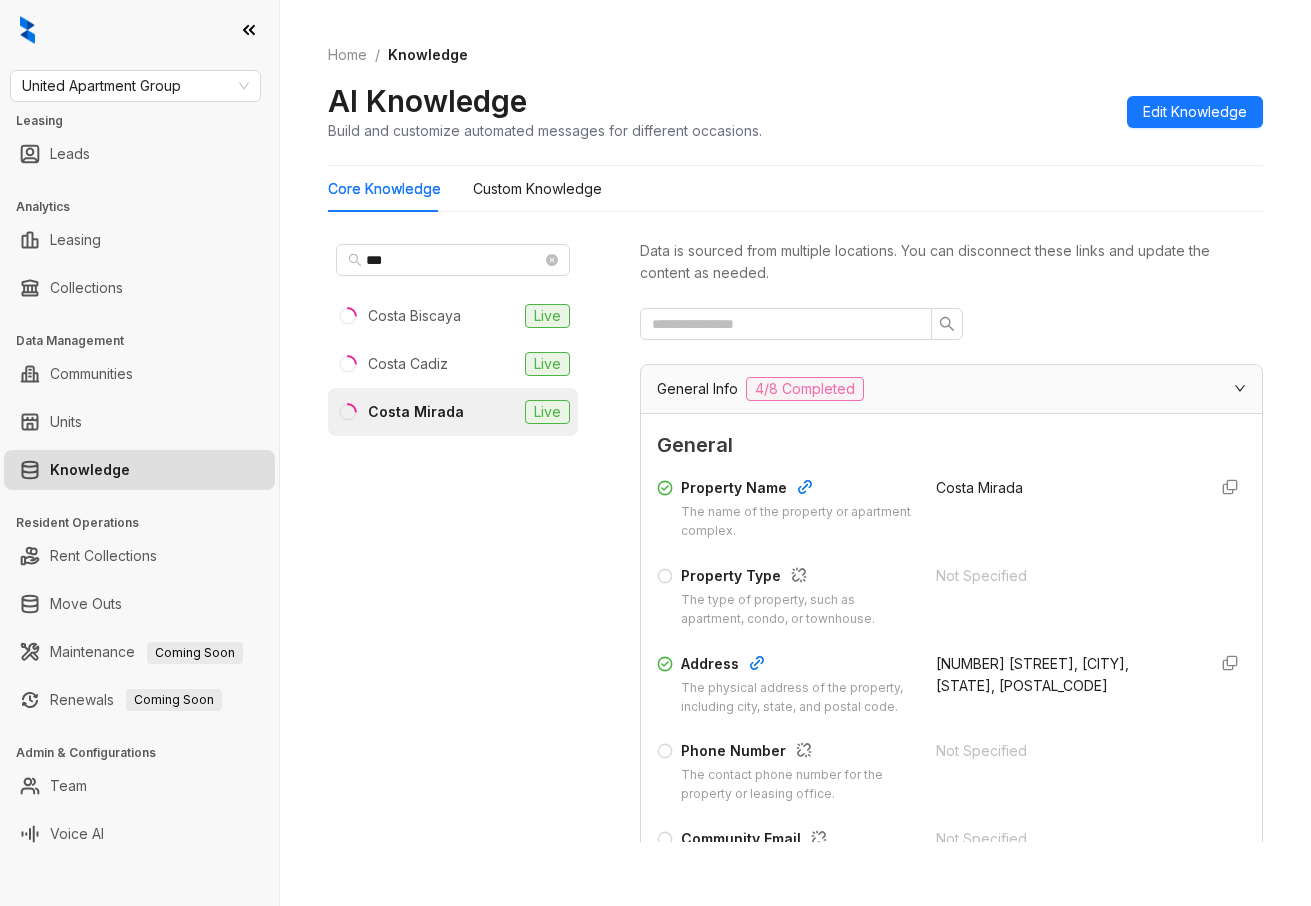 scroll, scrollTop: 0, scrollLeft: 0, axis: both 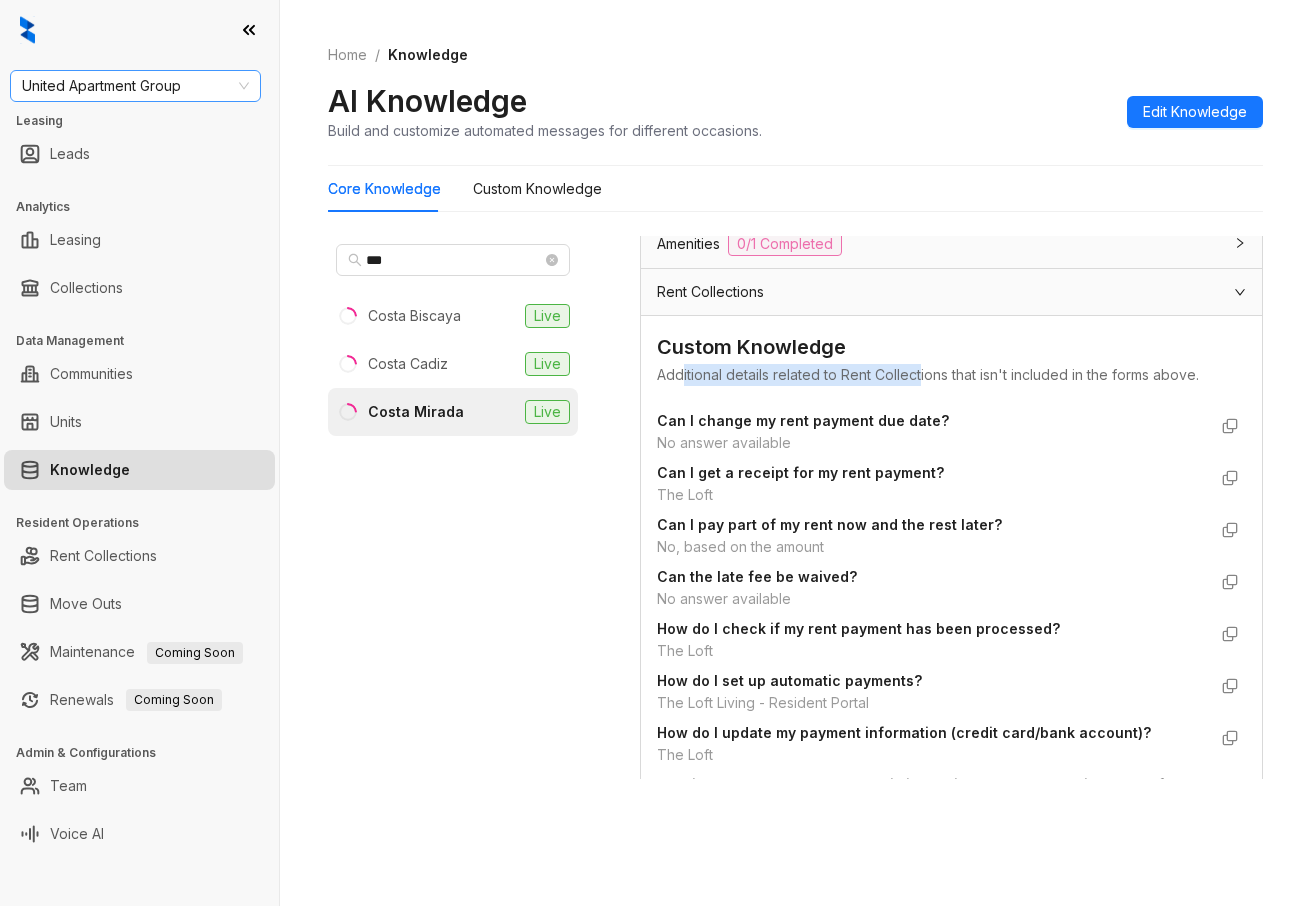 click on "United Apartment Group" at bounding box center [135, 86] 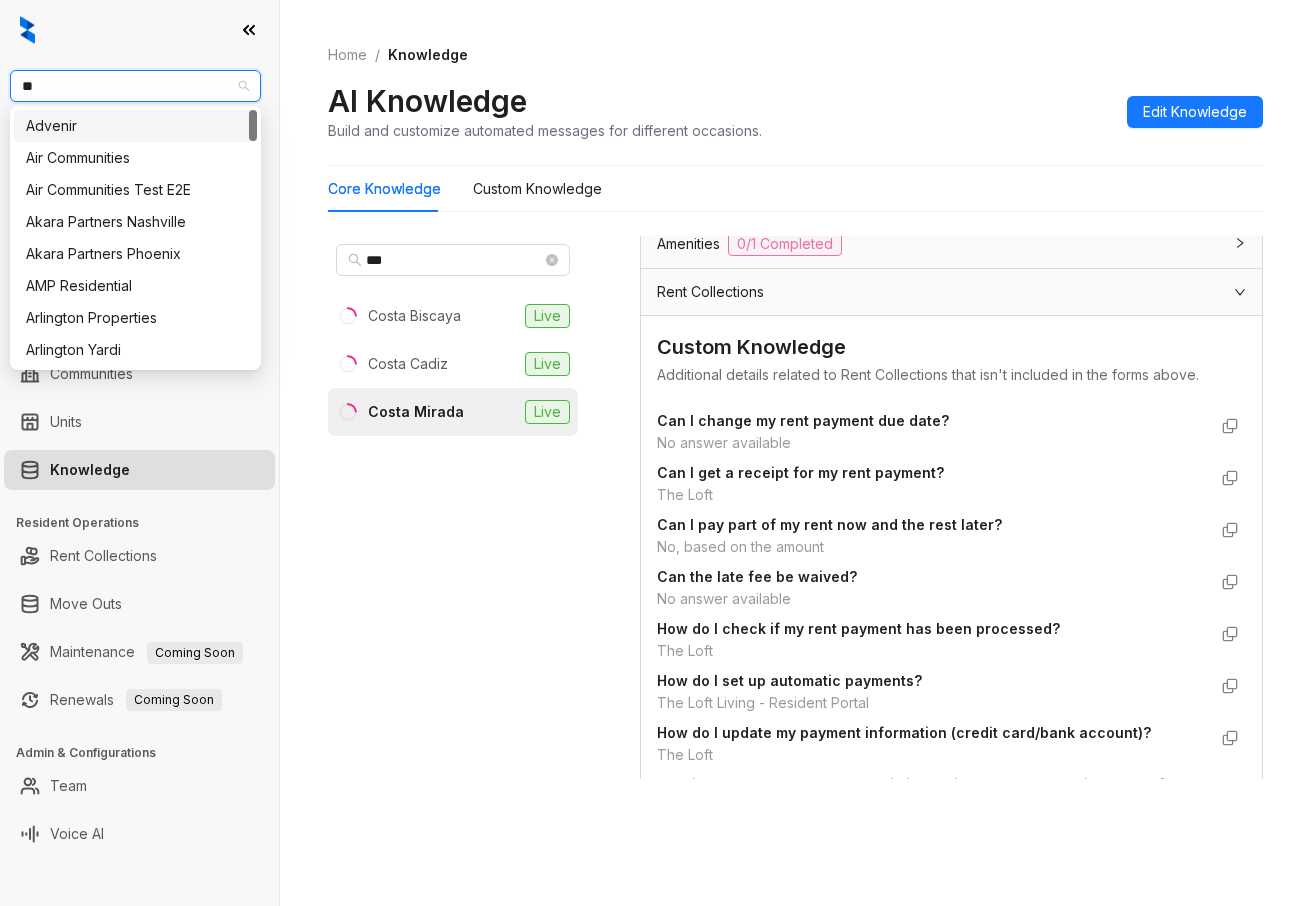 type on "***" 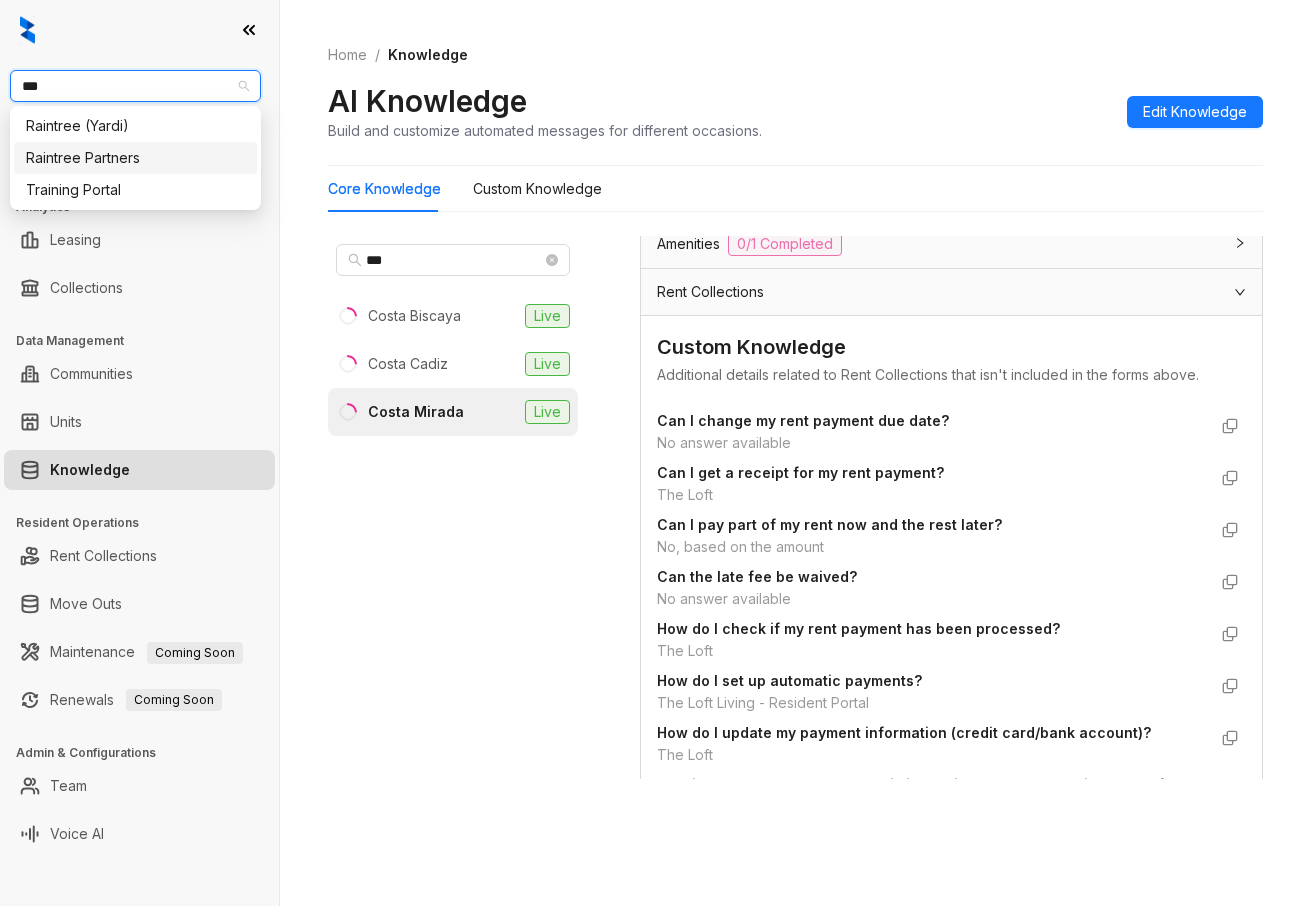 click on "Raintree Partners" at bounding box center [135, 158] 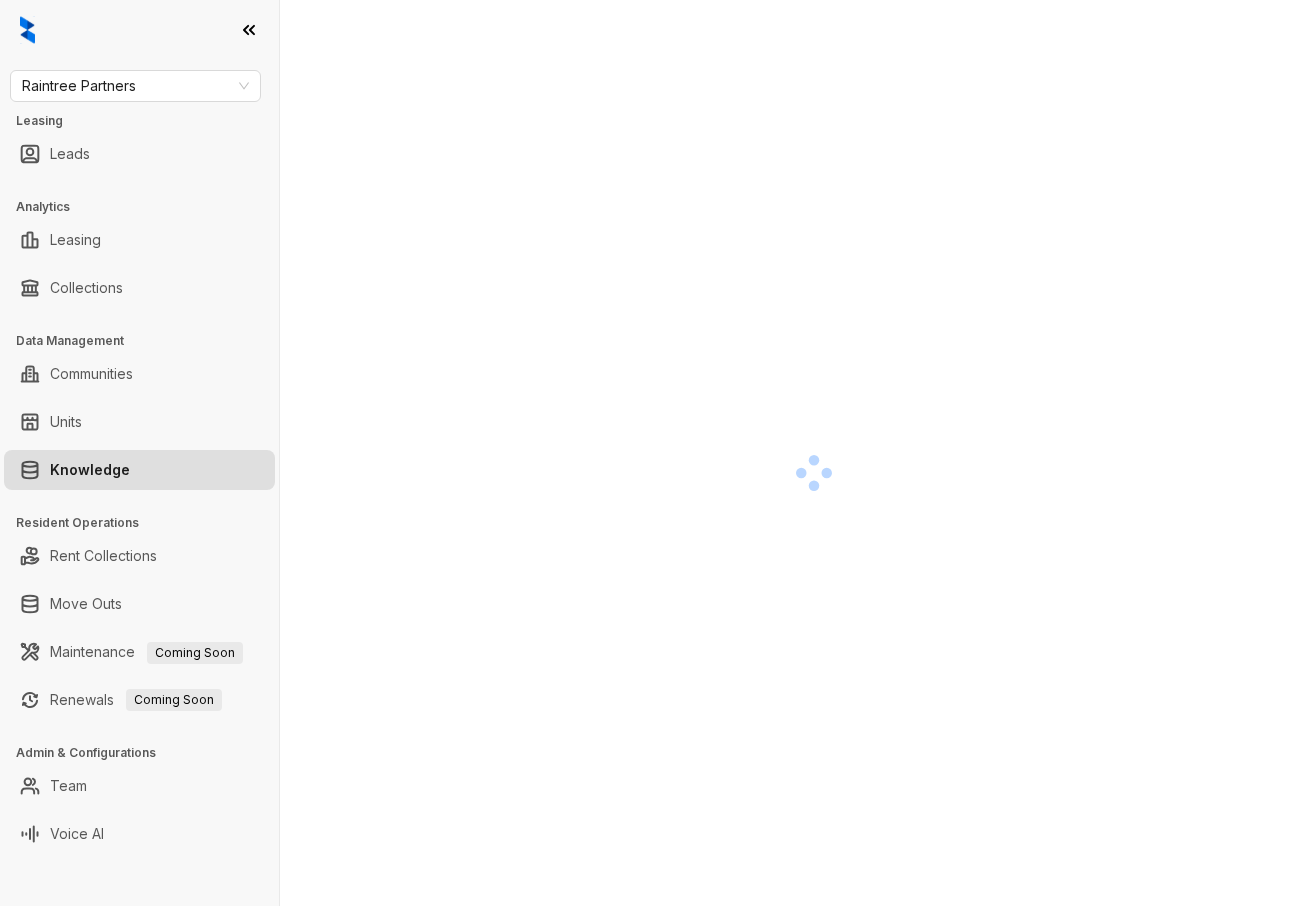scroll, scrollTop: 0, scrollLeft: 0, axis: both 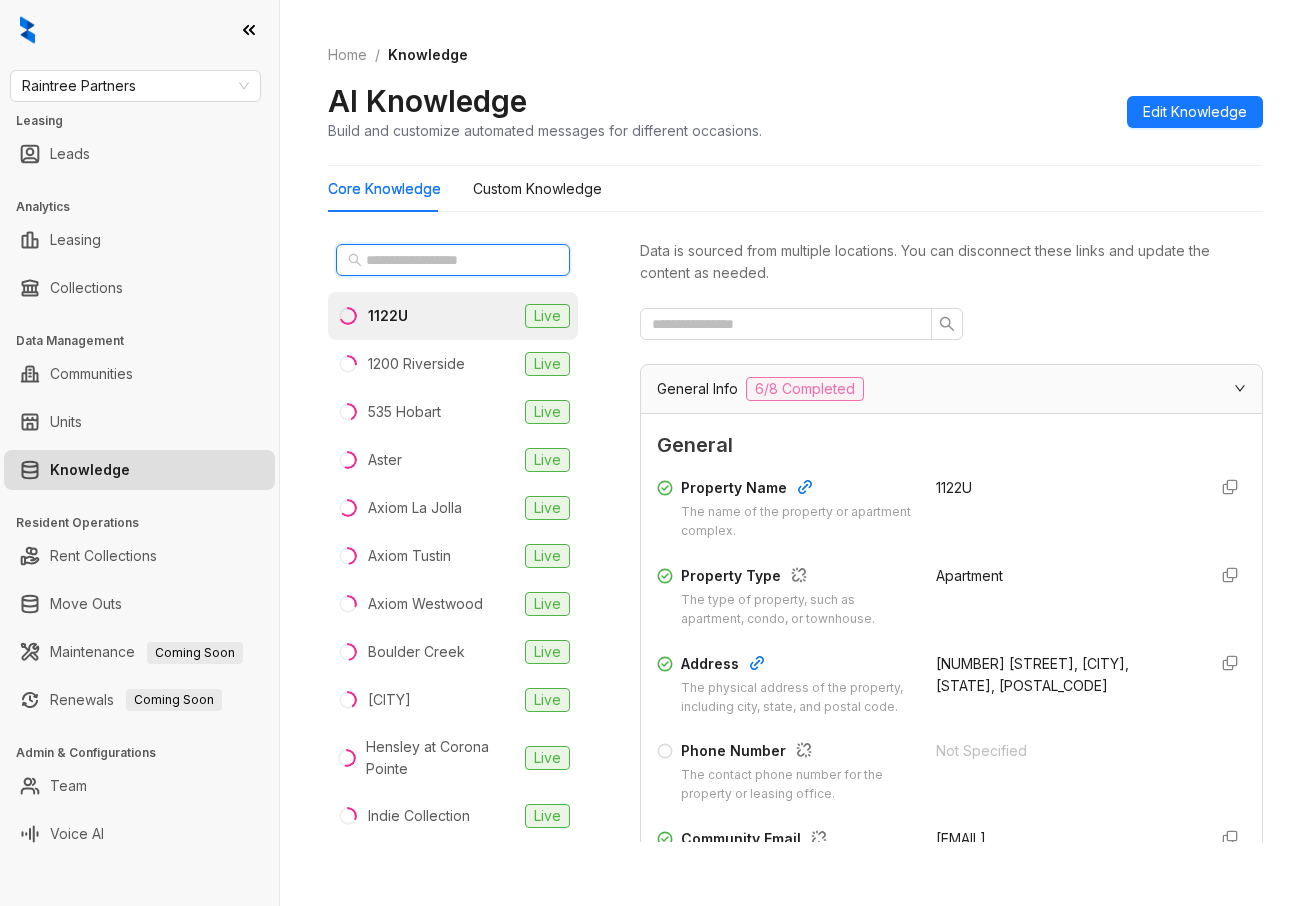 click at bounding box center [454, 260] 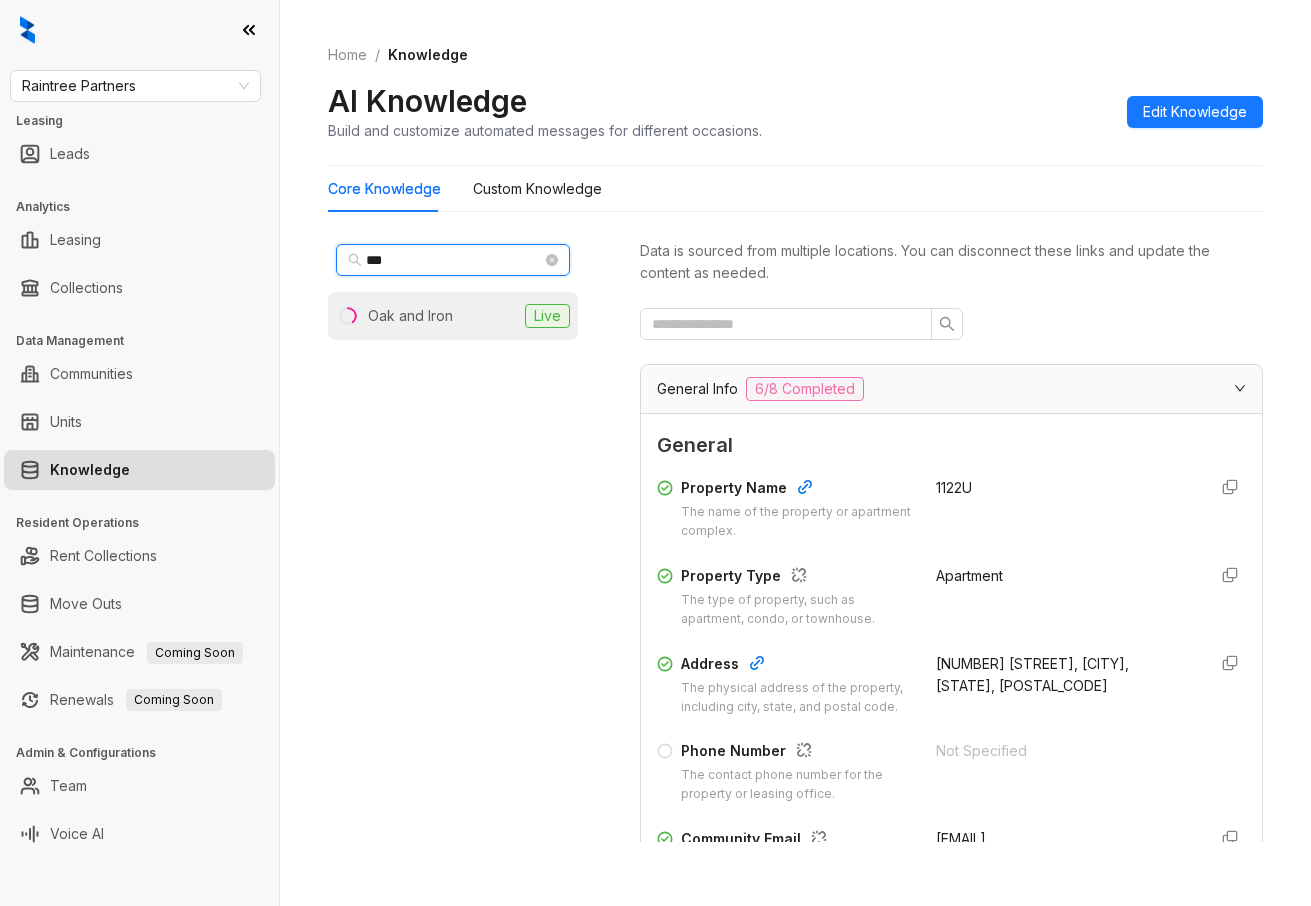 type on "***" 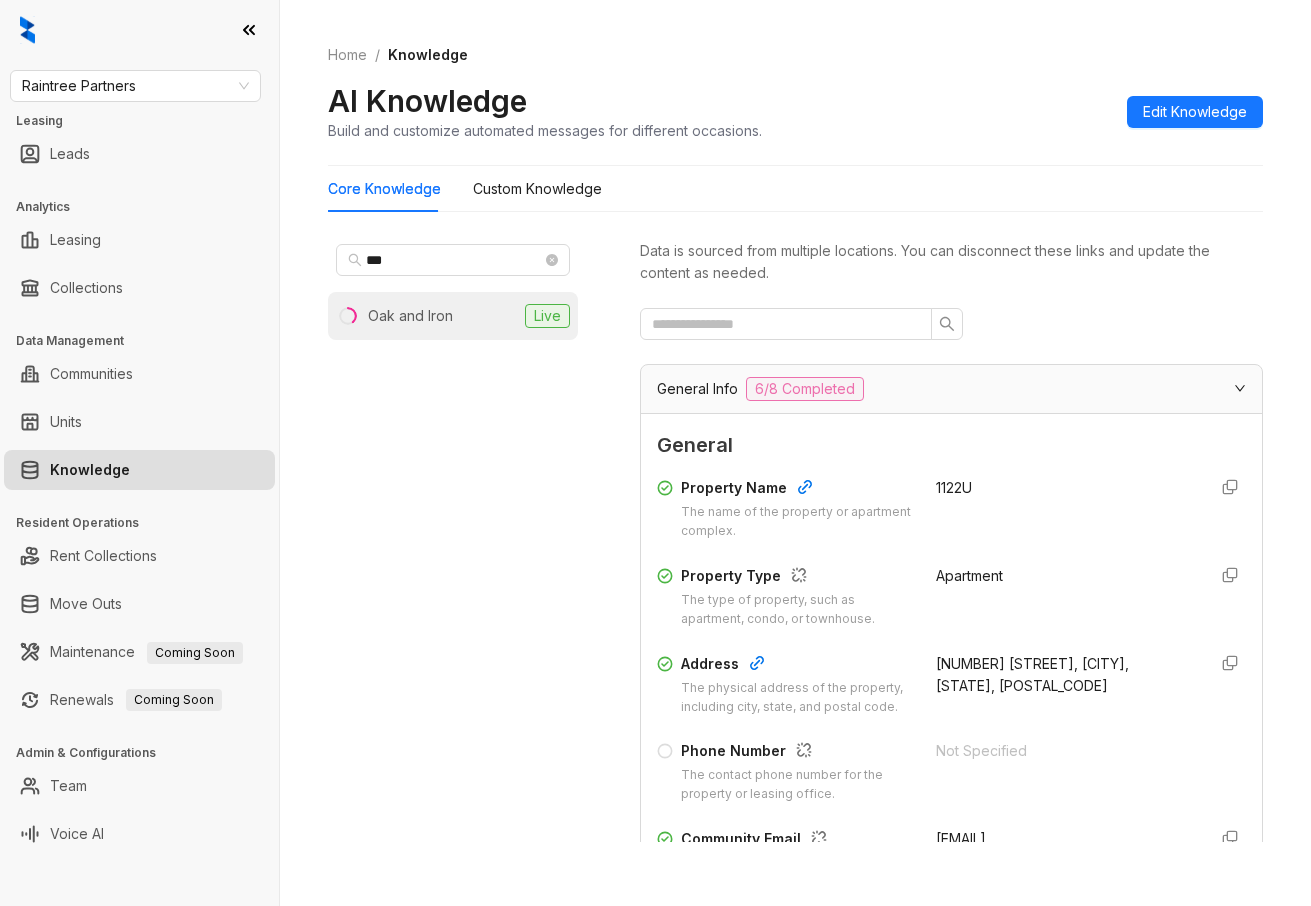 click on "Oak and Iron  Live" at bounding box center (453, 316) 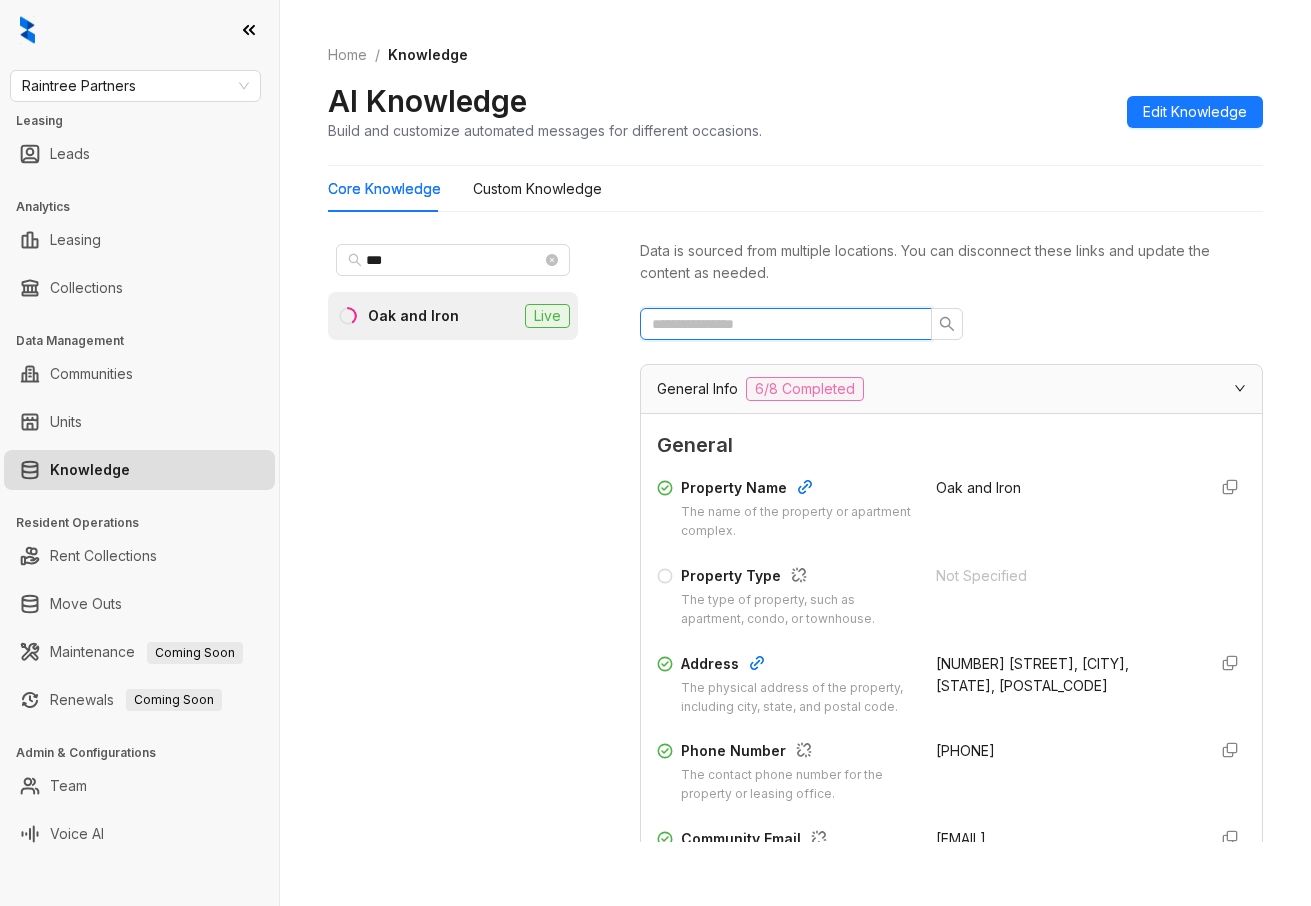 click at bounding box center [778, 324] 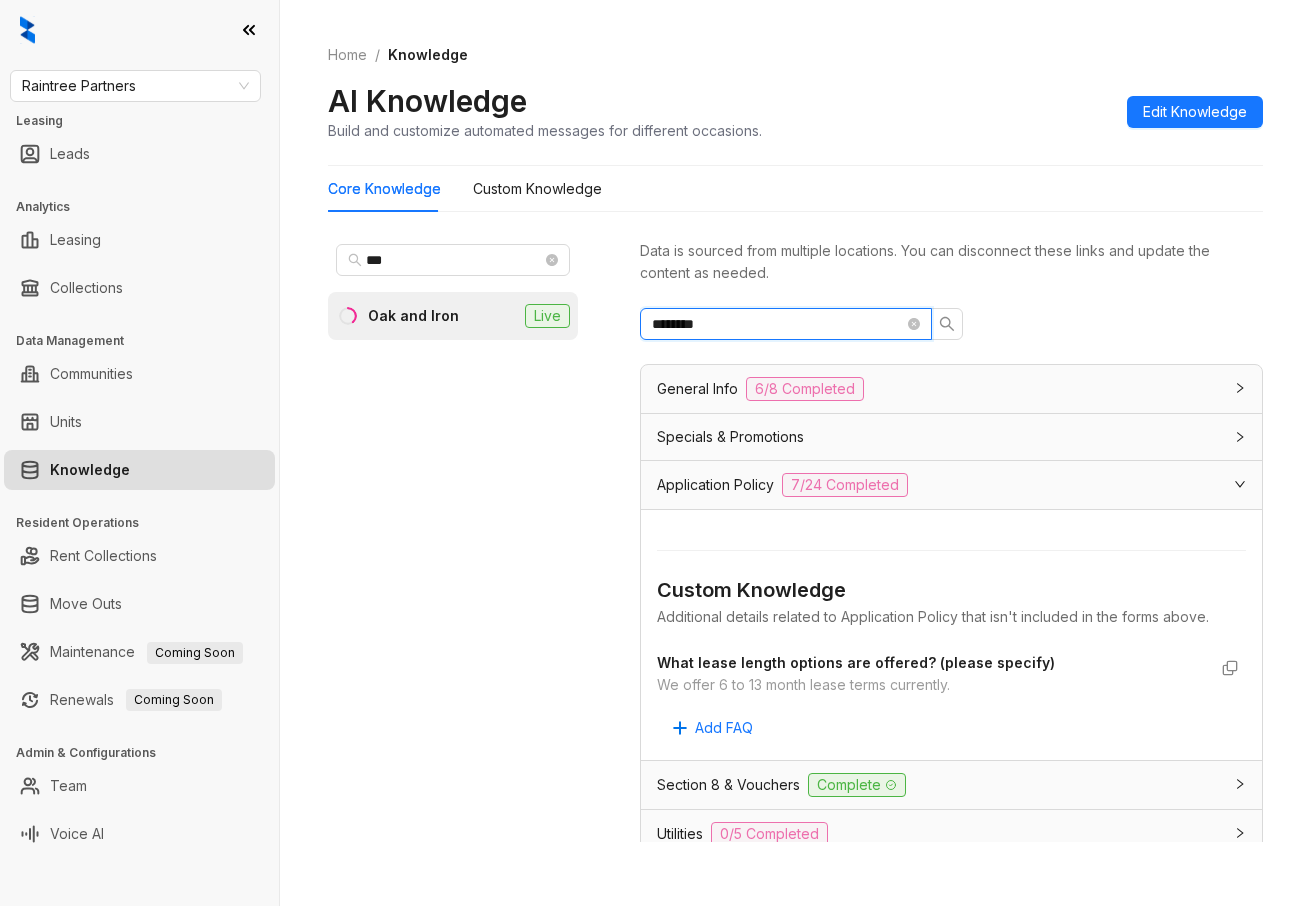 type on "********" 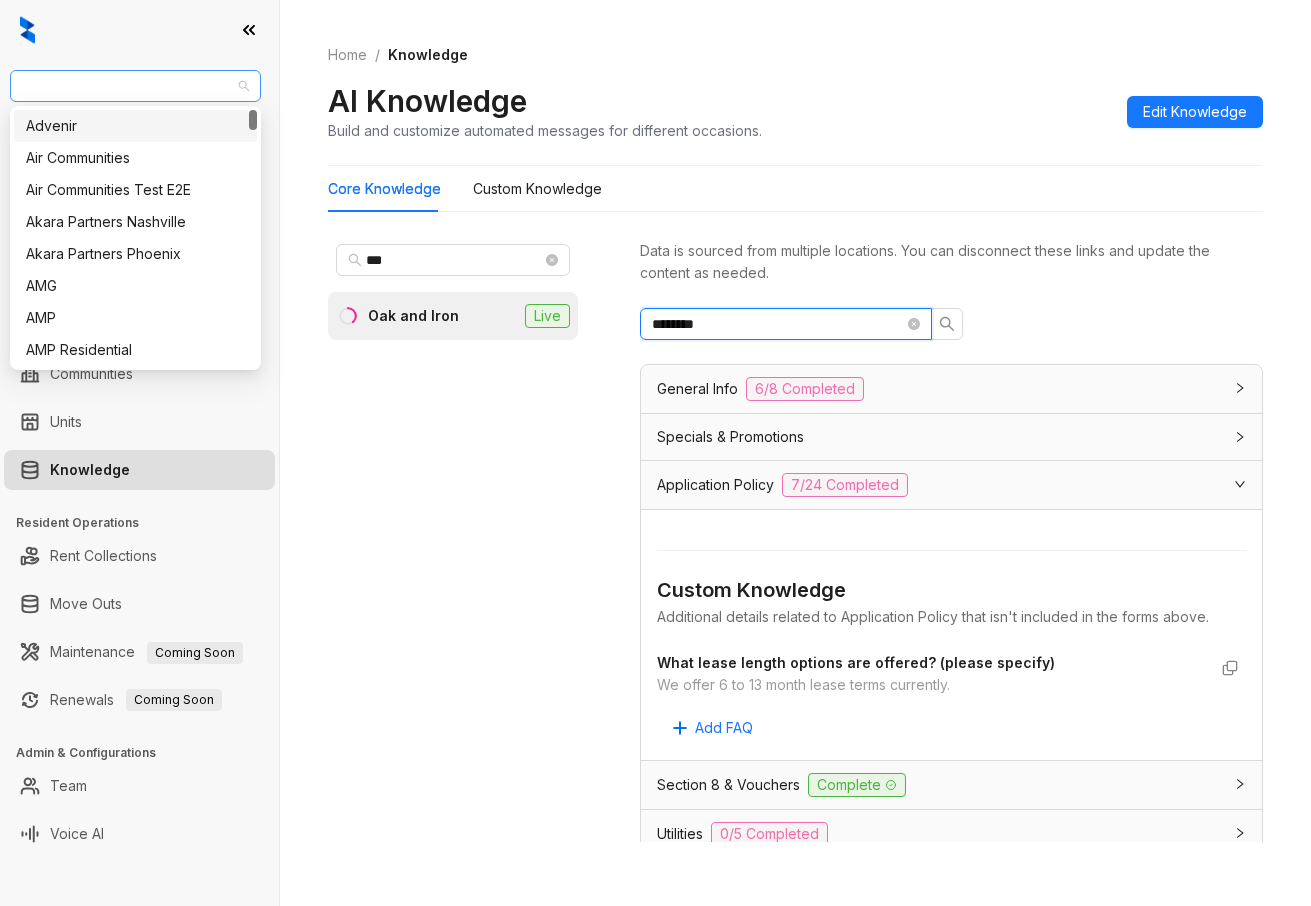 click on "Raintree Partners" at bounding box center (135, 86) 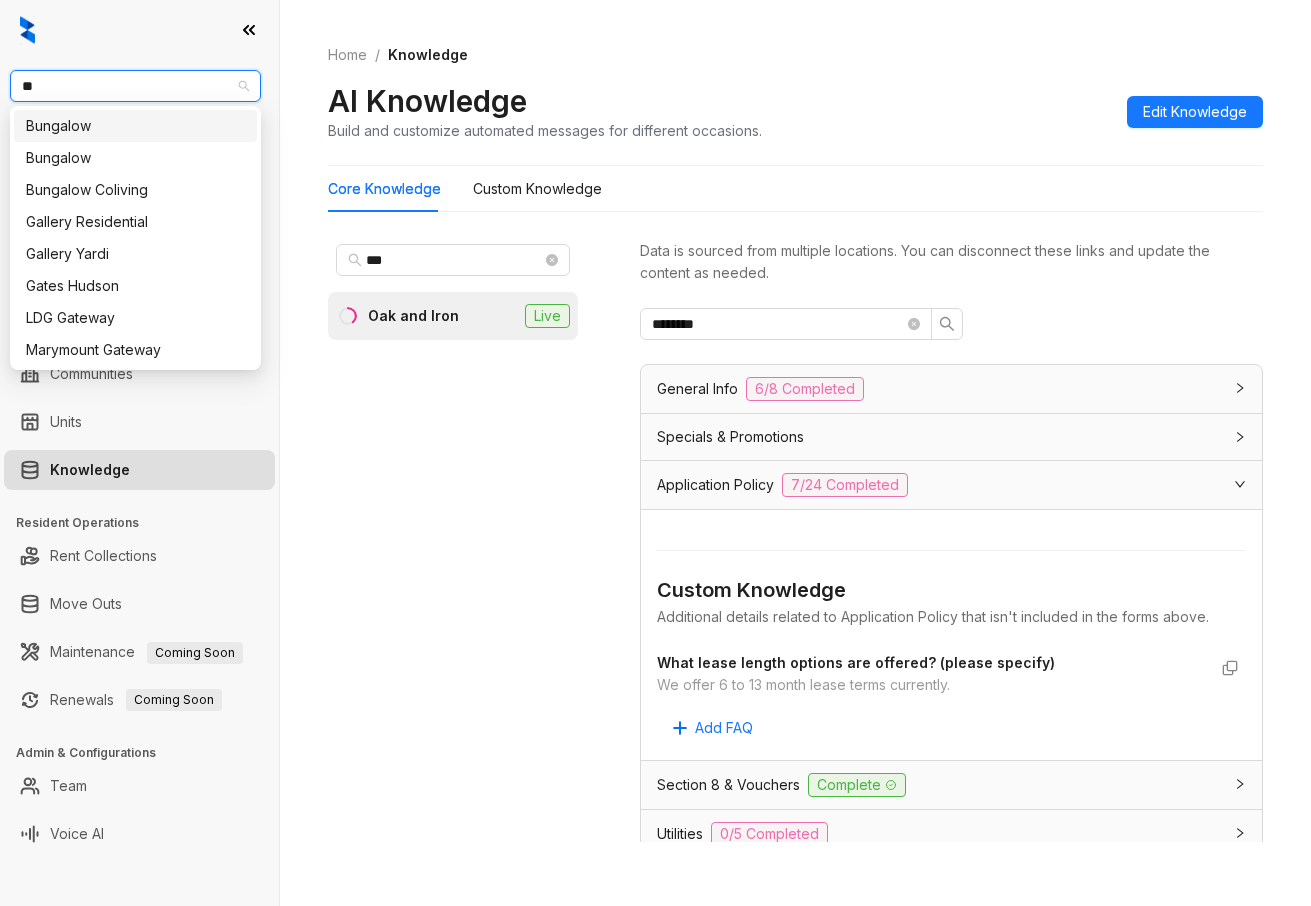 type on "***" 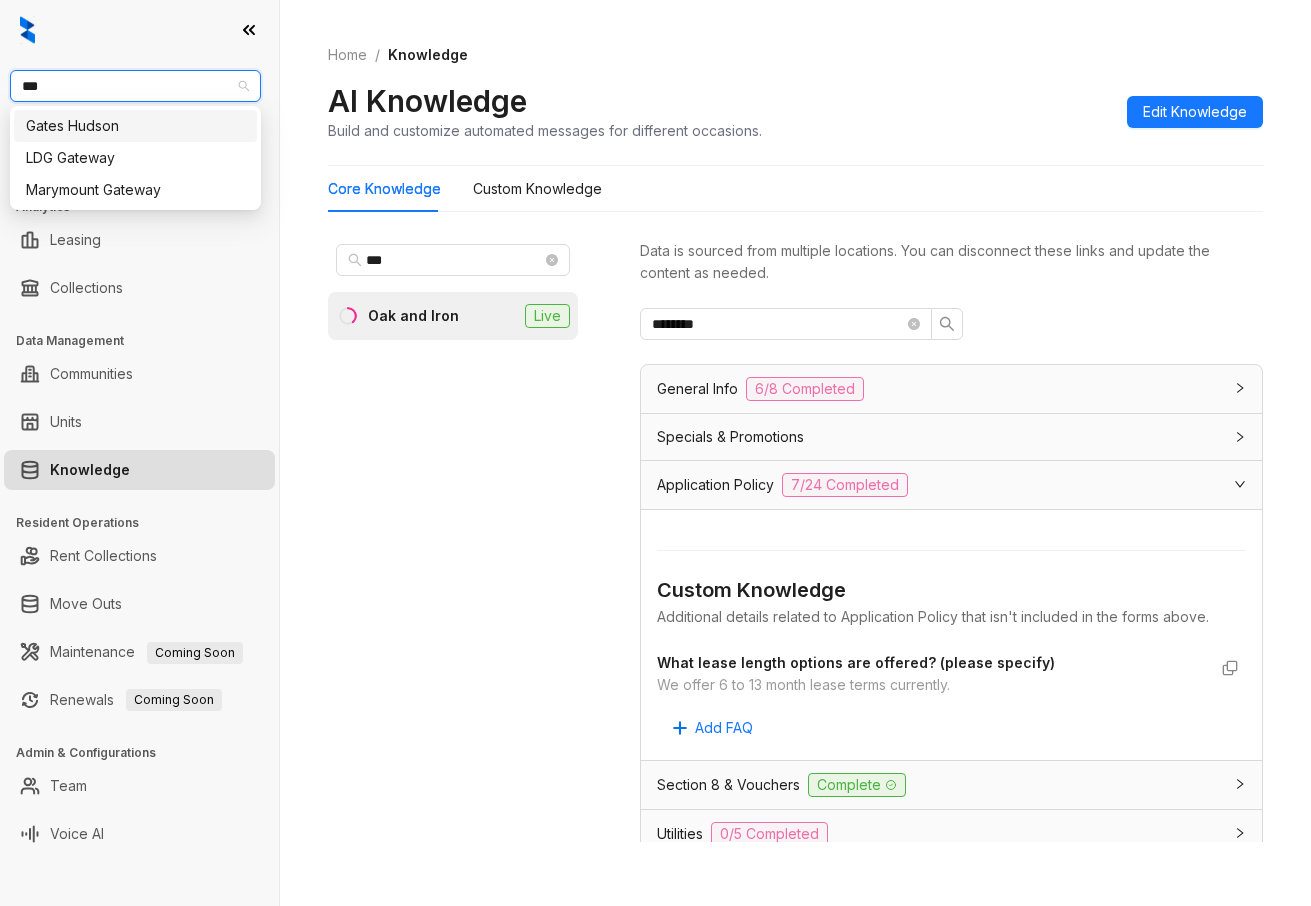 click on "Gates Hudson" at bounding box center [135, 126] 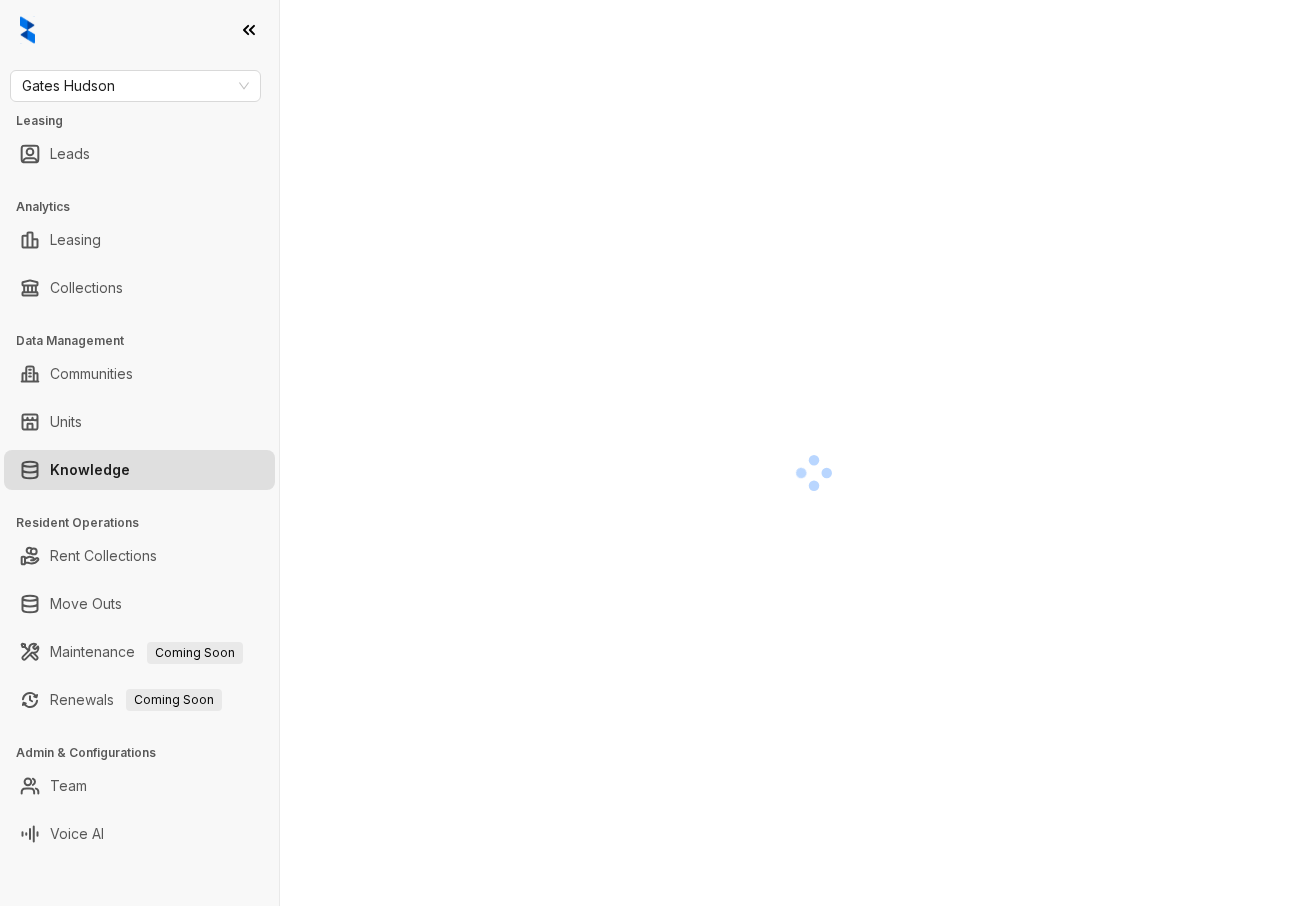 scroll, scrollTop: 0, scrollLeft: 0, axis: both 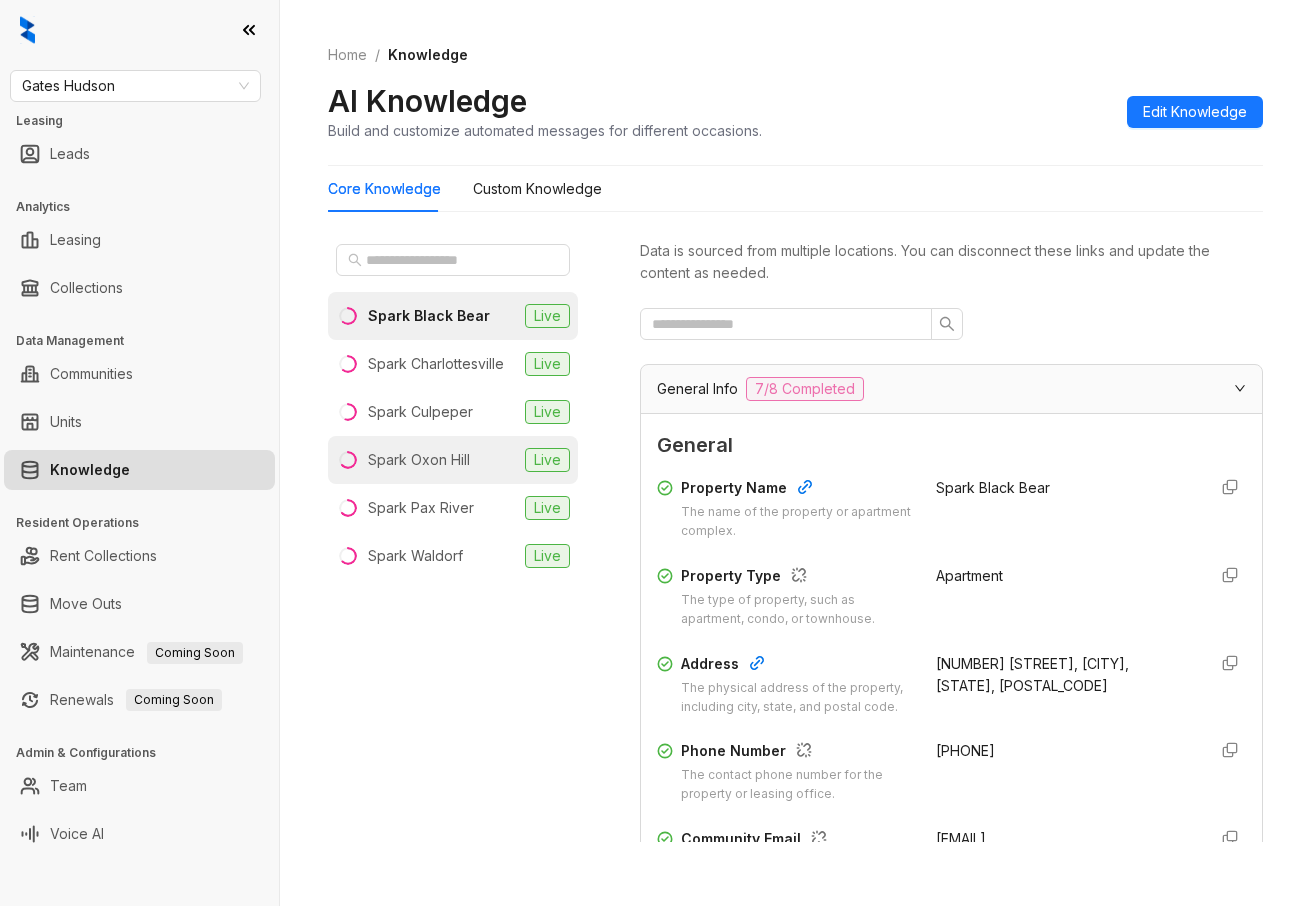 click on "Spark Oxon Hill" at bounding box center [419, 460] 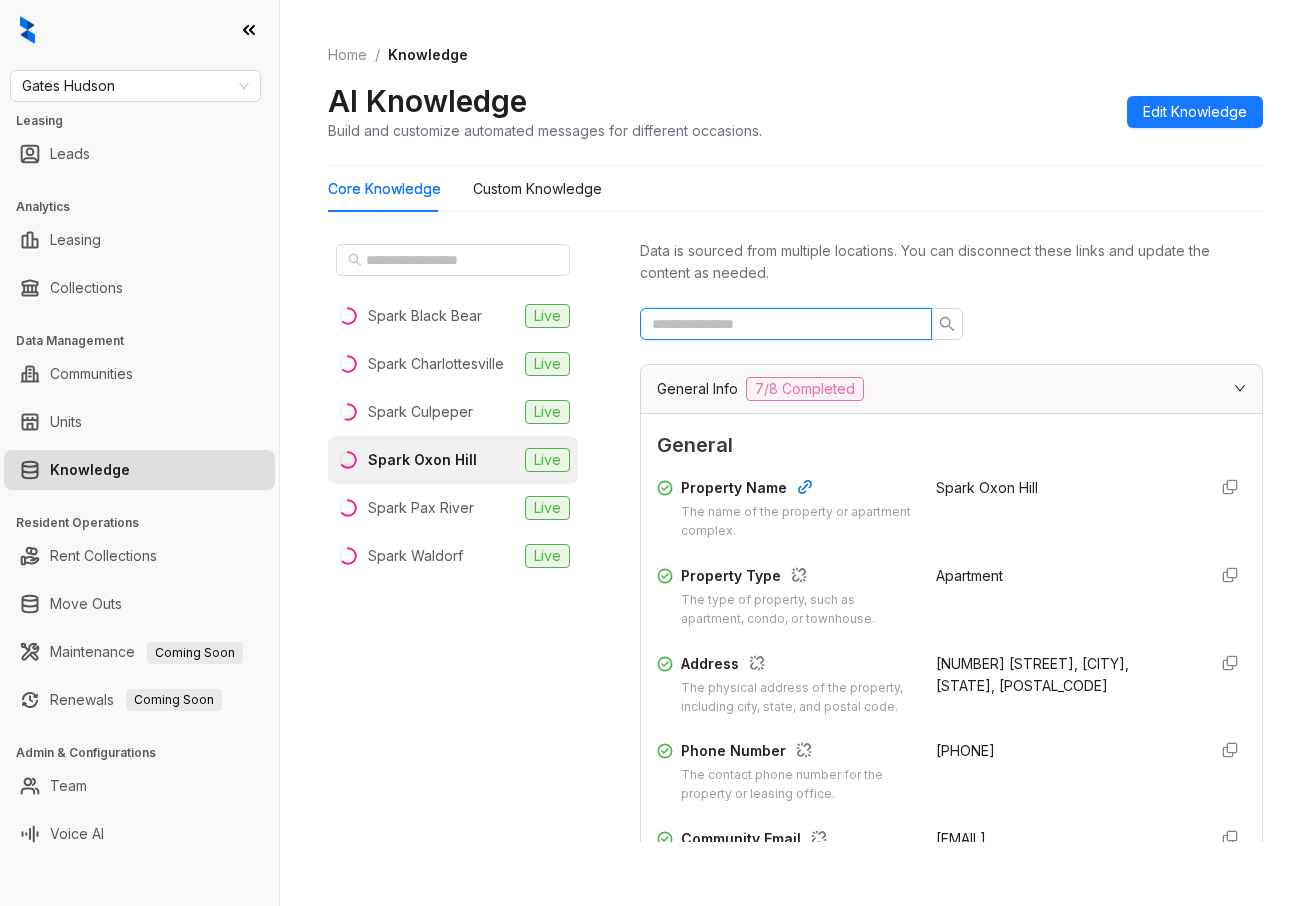 click at bounding box center [778, 324] 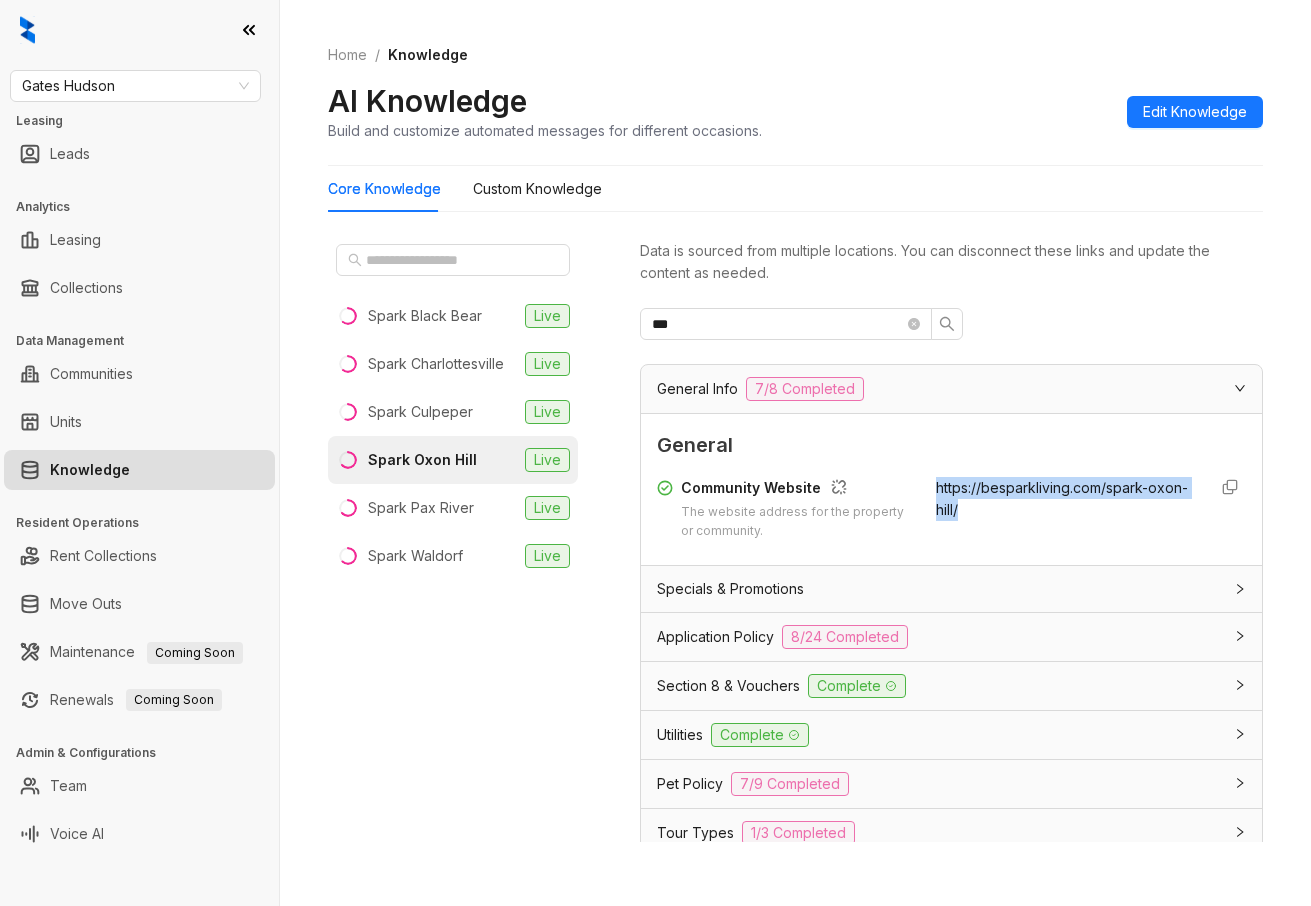 drag, startPoint x: 989, startPoint y: 512, endPoint x: 923, endPoint y: 488, distance: 70.2282 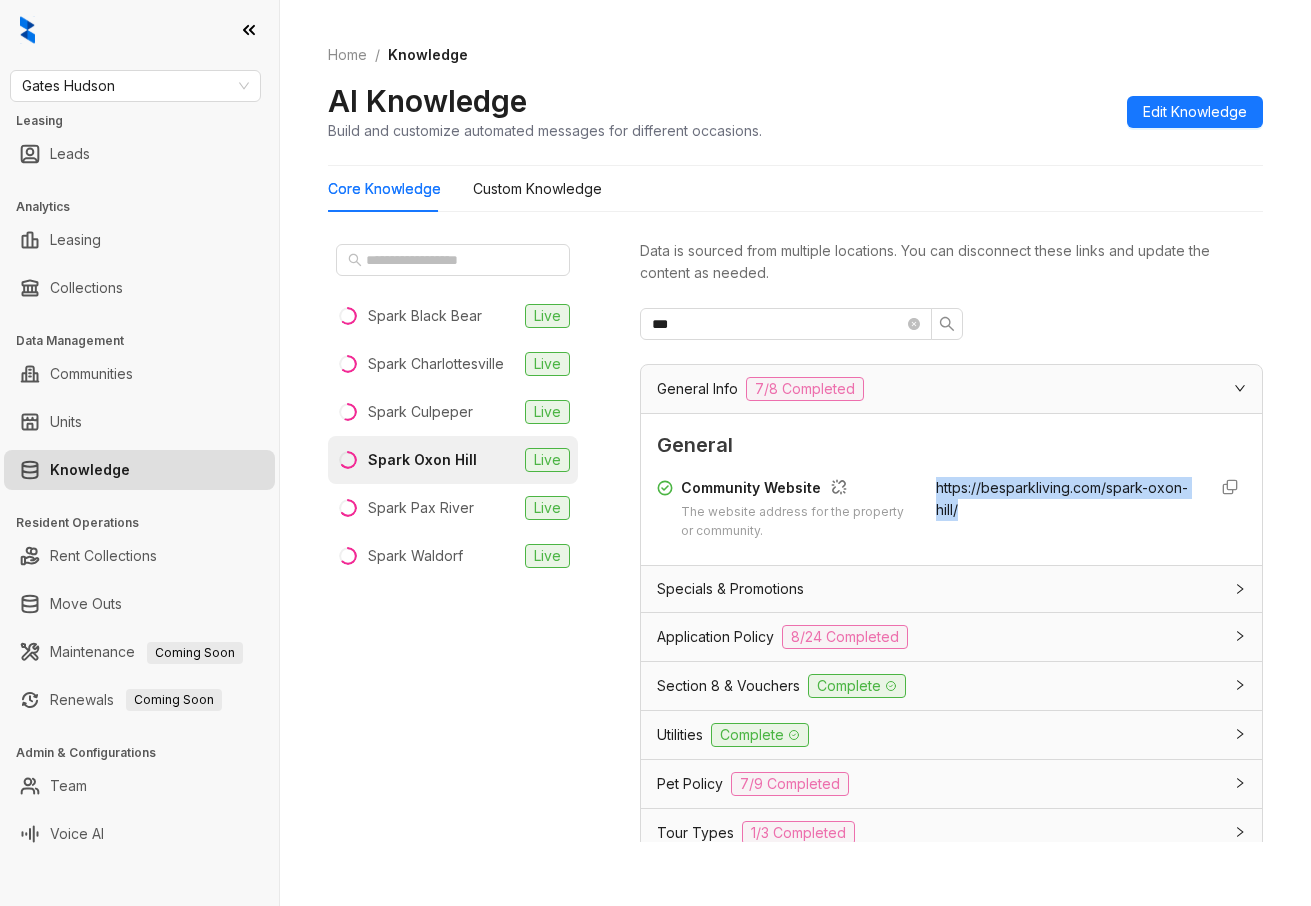 copy on "https://besparkliving.com/spark-oxon-hill/" 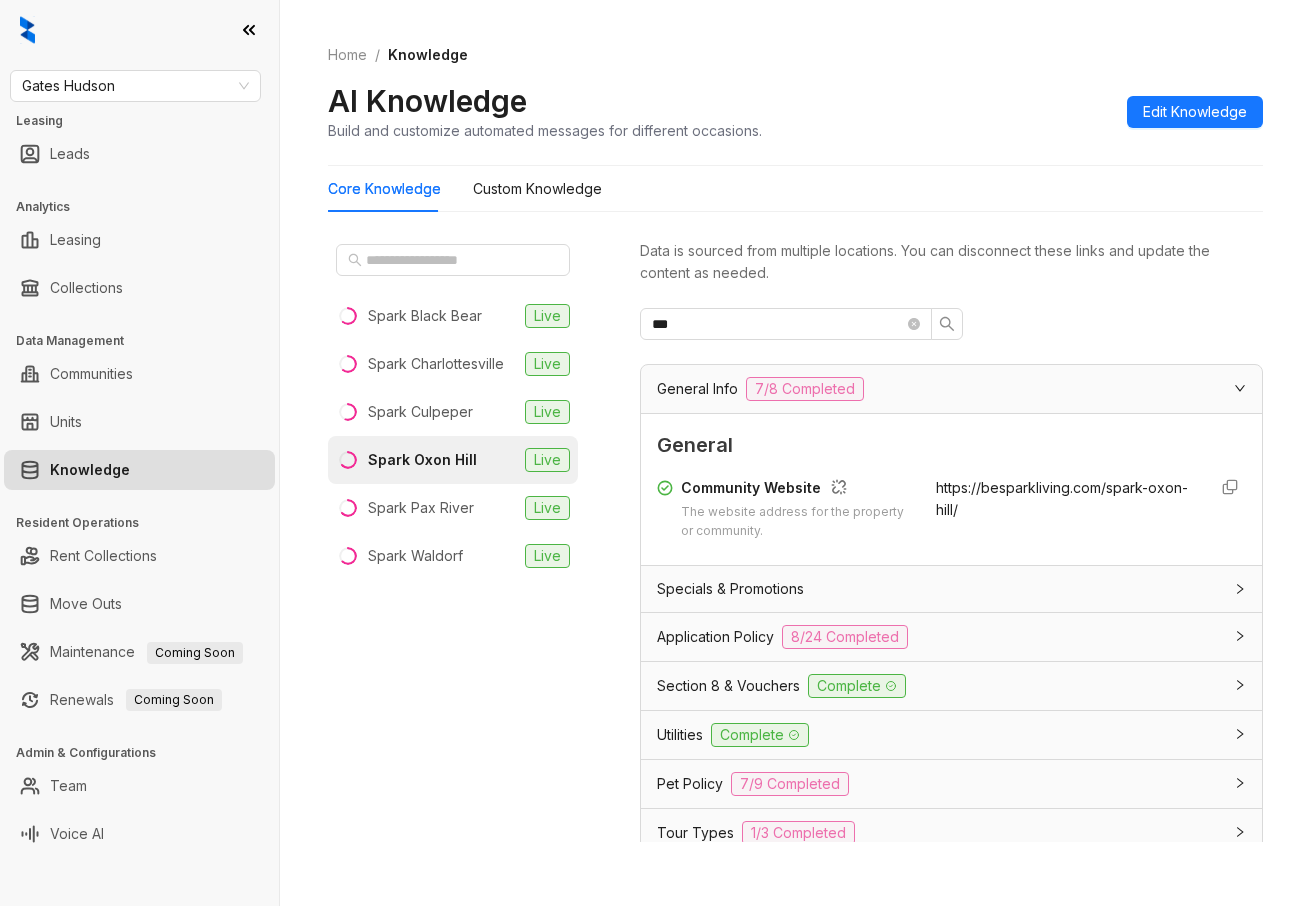 click on "Home  /  Knowledge AI Knowledge Build and customize automated messages for different occasions. Edit Knowledge Core Knowledge Custom Knowledge Spark Black Bear Live Spark Charlottesville Live Spark Culpeper Live Spark Oxon Hill Live Spark Pax River Live Spark Waldorf Live Data is sourced from multiple locations. You can disconnect these links and update the content as needed. *** General Info 7/8 Completed General Community Website The website address for the property or community. https://besparkliving.com/spark-oxon-hill/ Specials & Promotions Application Policy 8/24 Completed Section 8 & Vouchers Complete   Utilities Complete   Pet Policy 7/9 Completed Tour Types 1/3 Completed Parking Policy 0/13 Completed Amenities Complete   Rent Collections Policies Leasing Options Surrounding Area" at bounding box center (795, 453) 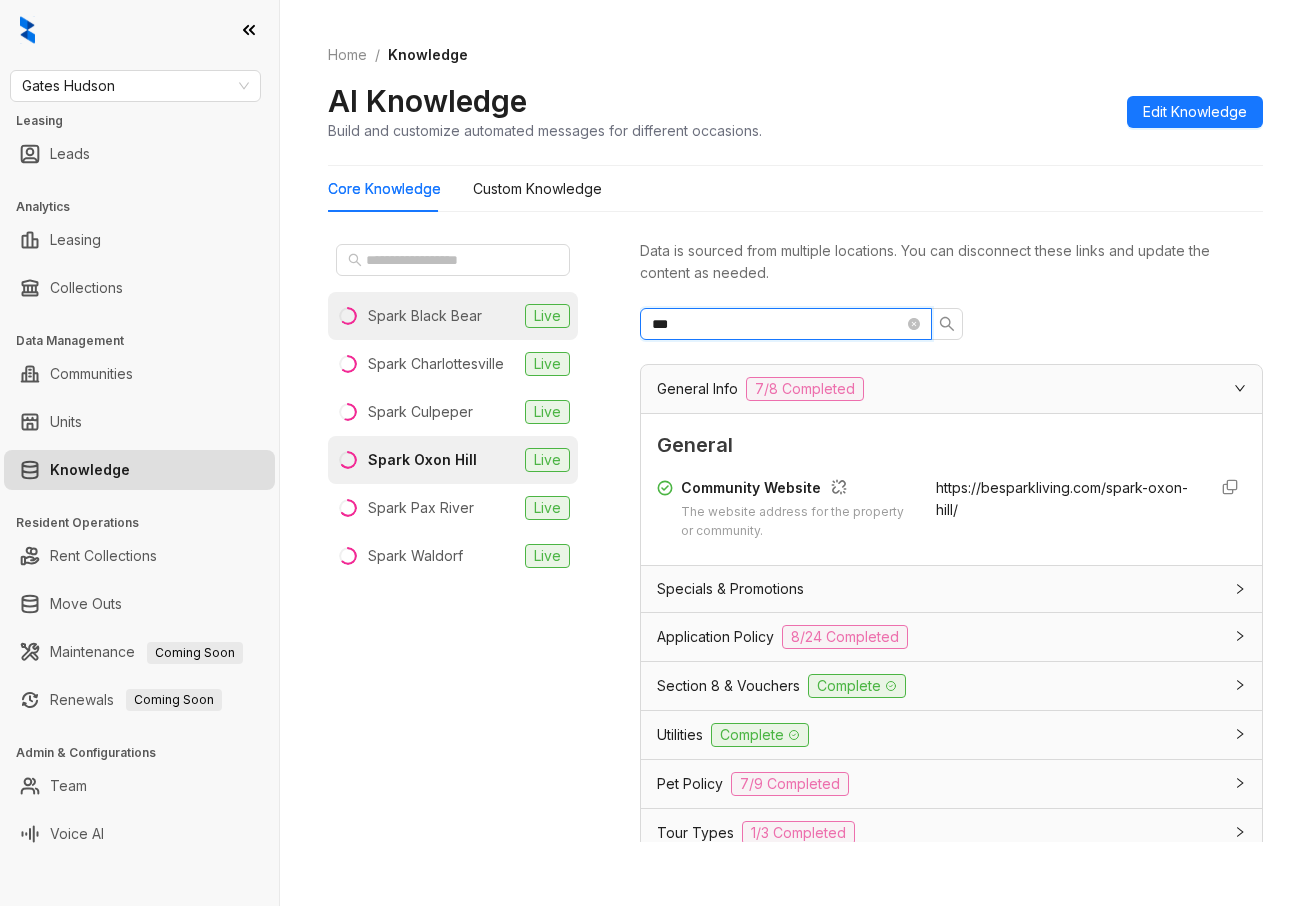 drag, startPoint x: 704, startPoint y: 330, endPoint x: 542, endPoint y: 315, distance: 162.69296 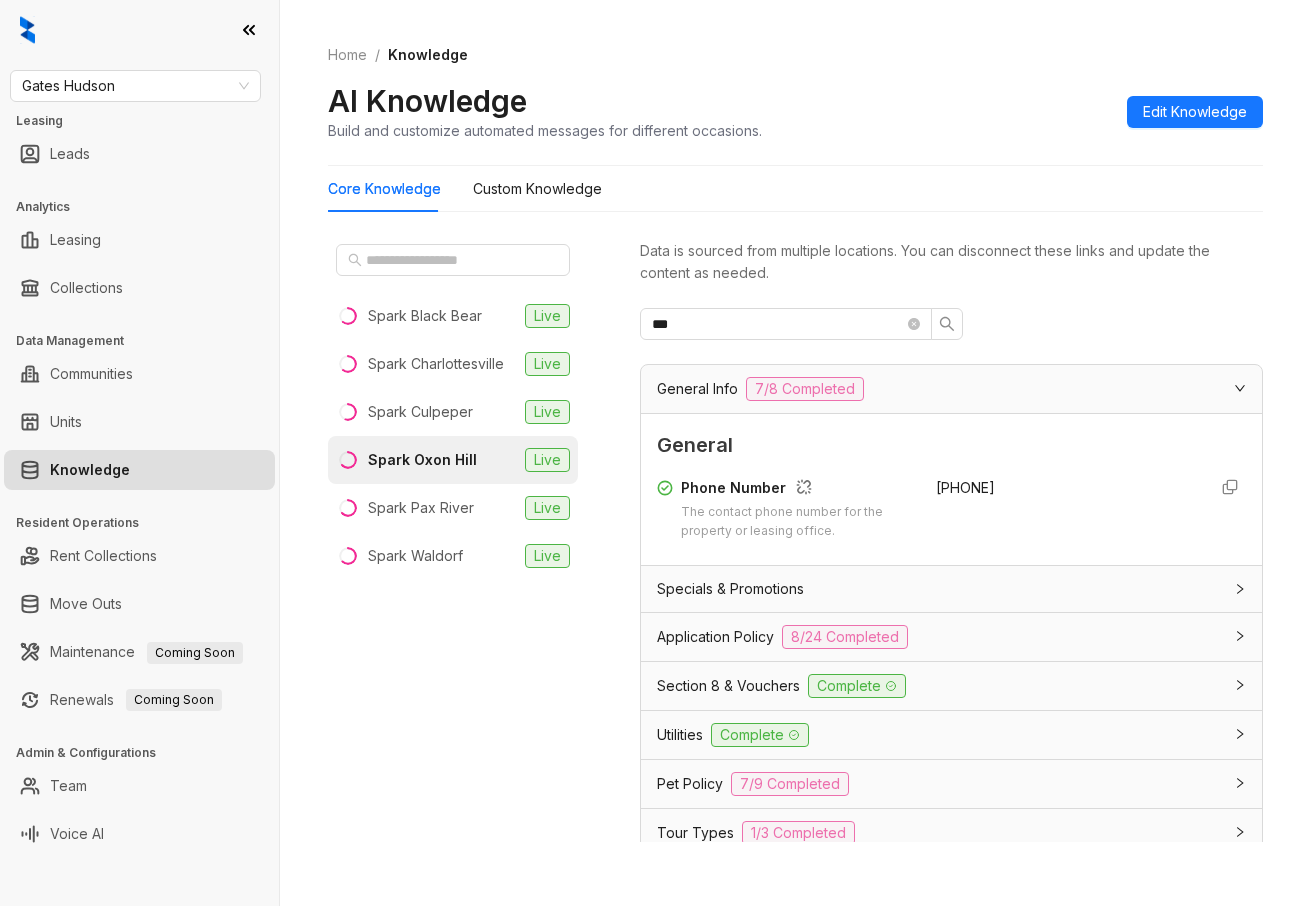 drag, startPoint x: 1011, startPoint y: 488, endPoint x: 922, endPoint y: 499, distance: 89.6772 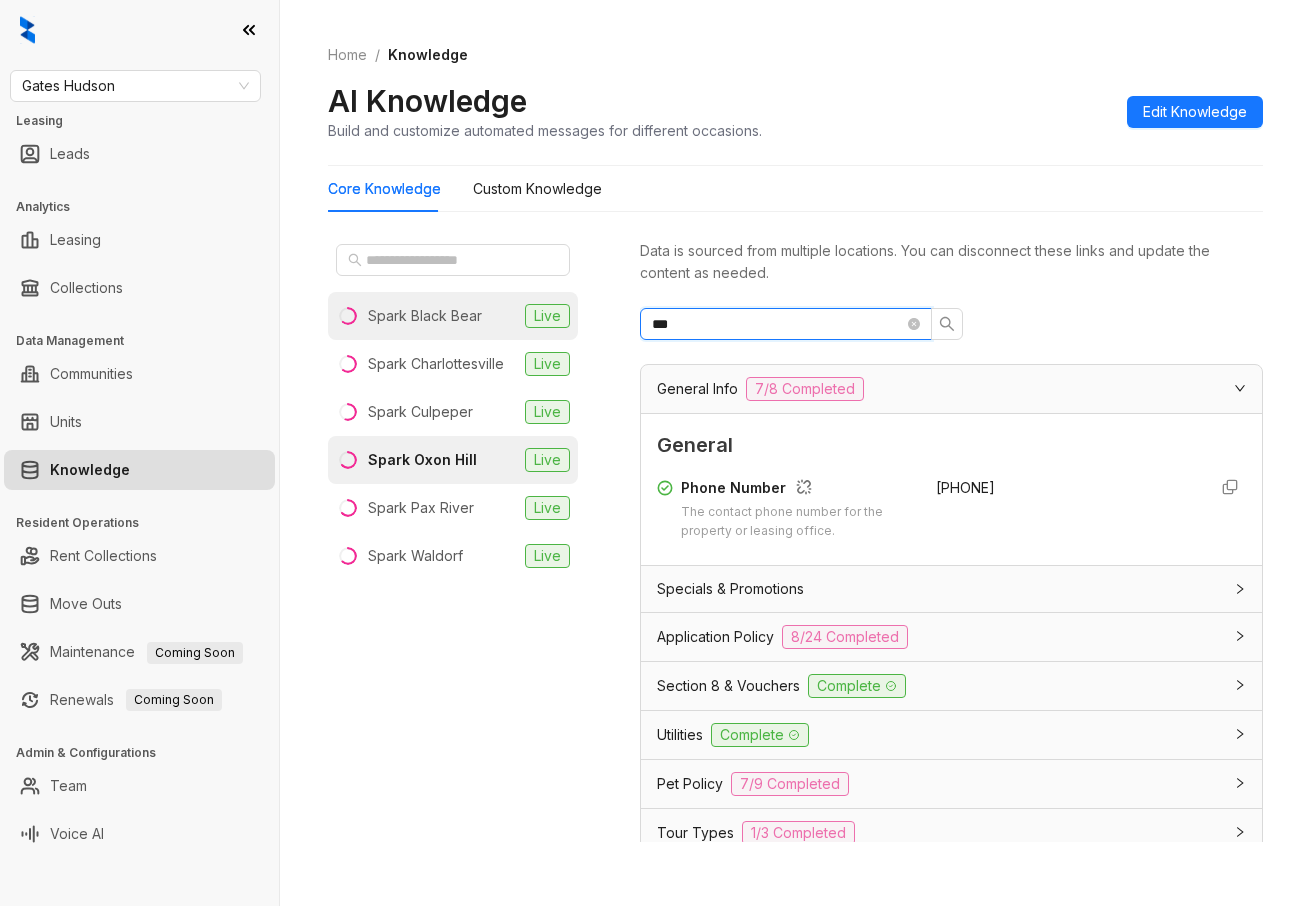 drag, startPoint x: 558, startPoint y: 312, endPoint x: 488, endPoint y: 314, distance: 70.028564 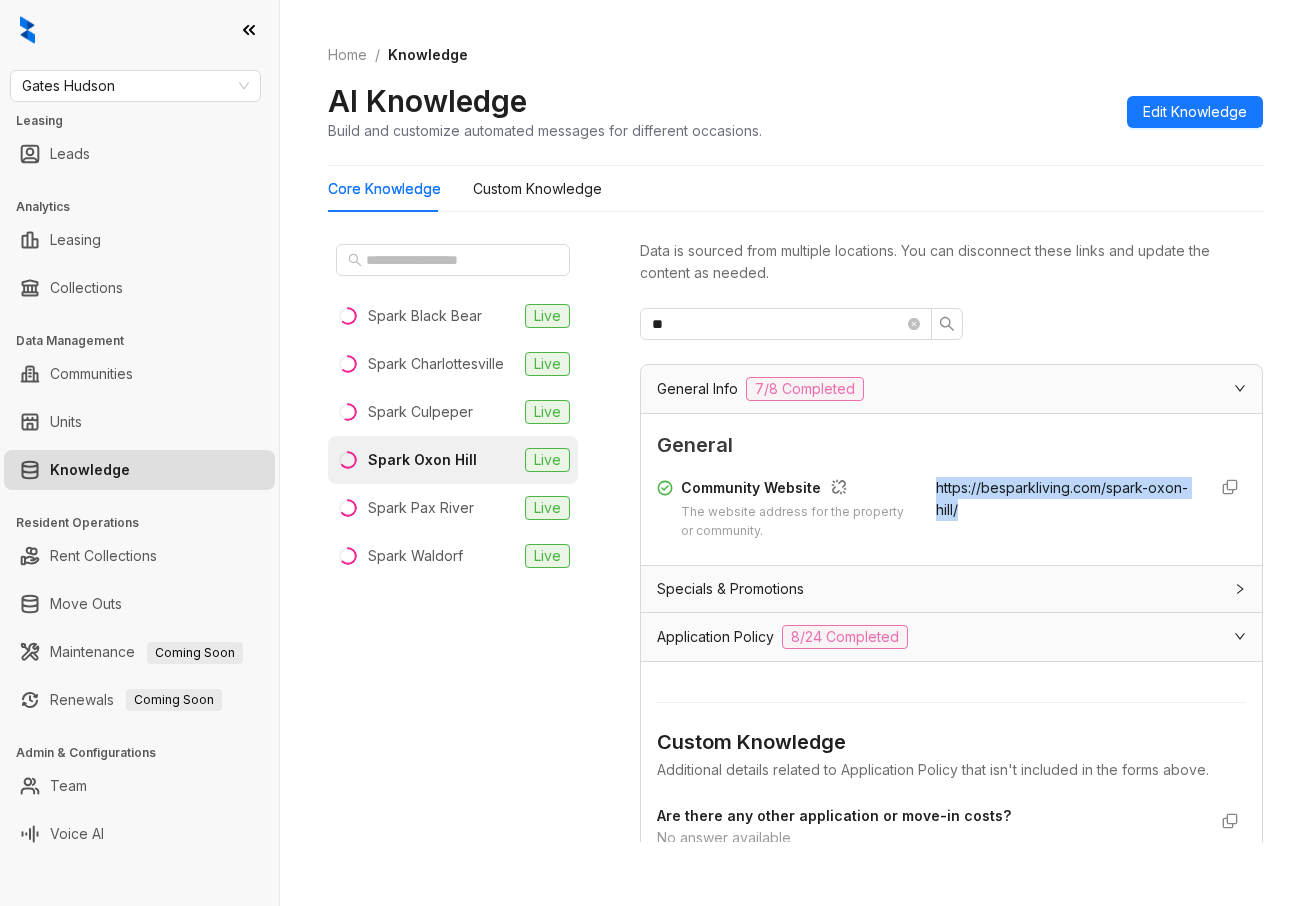drag, startPoint x: 1010, startPoint y: 518, endPoint x: 916, endPoint y: 495, distance: 96.77293 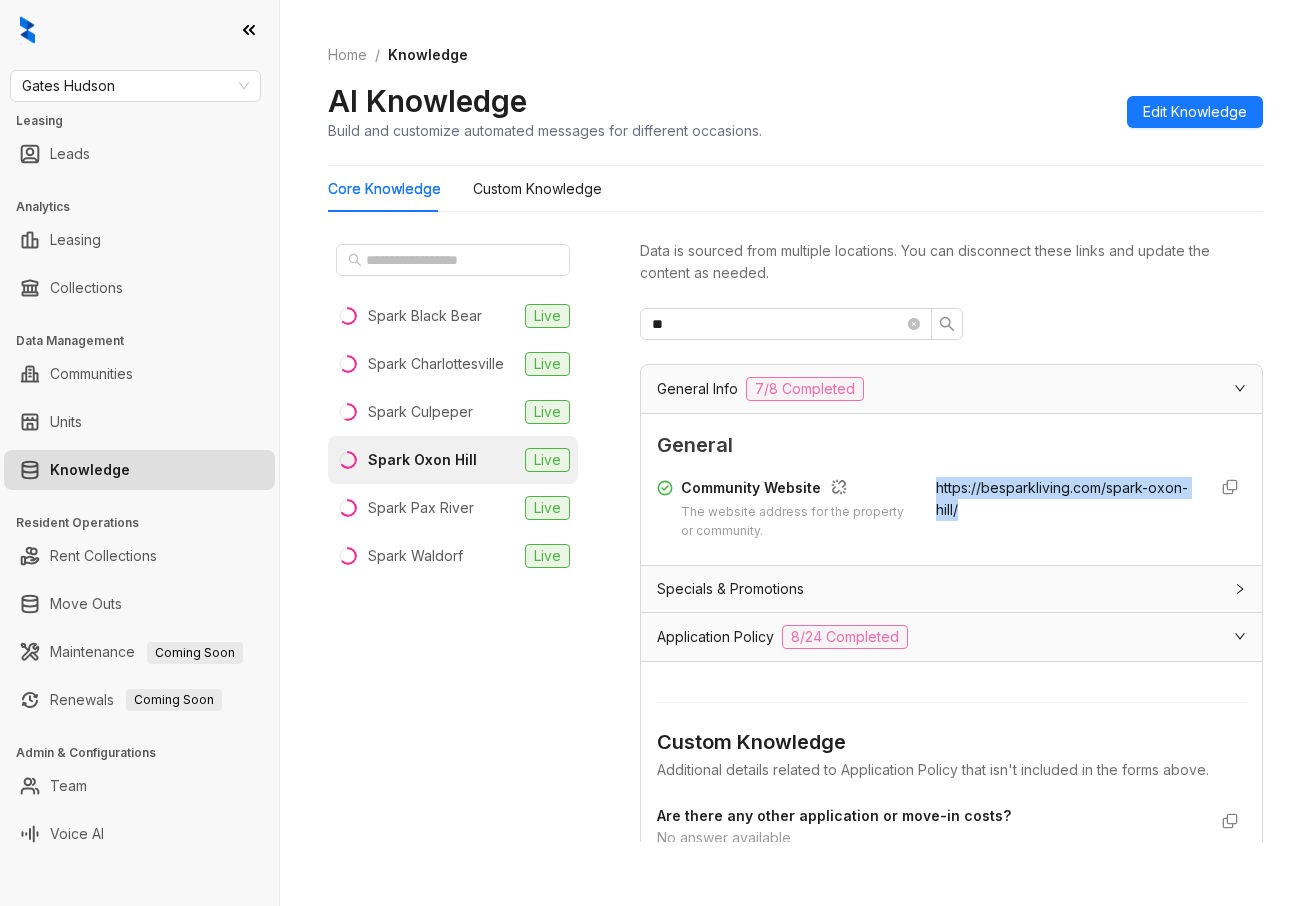 copy on "https://besparkliving.com/spark-oxon-hill/" 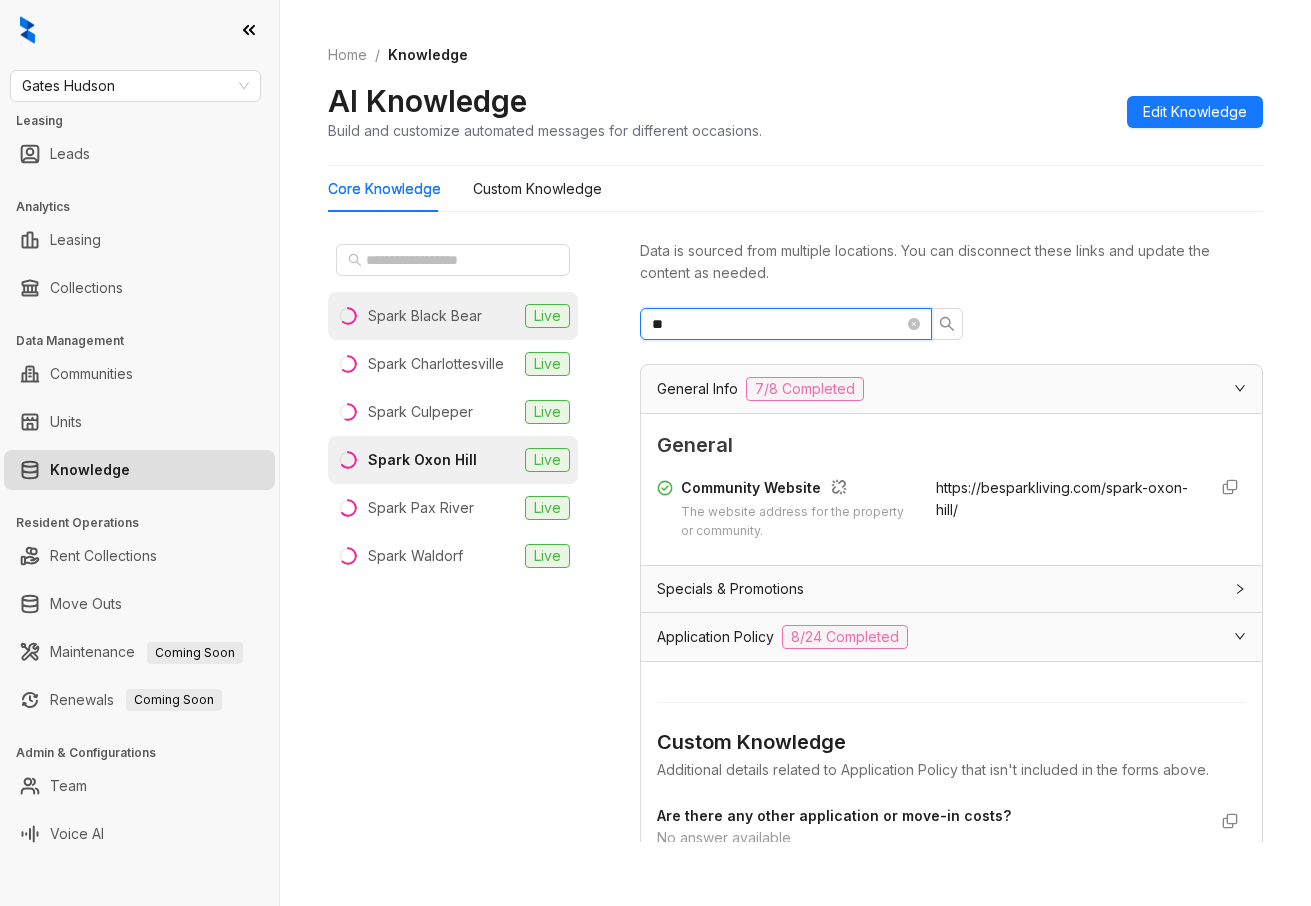 drag, startPoint x: 760, startPoint y: 322, endPoint x: 427, endPoint y: 321, distance: 333.0015 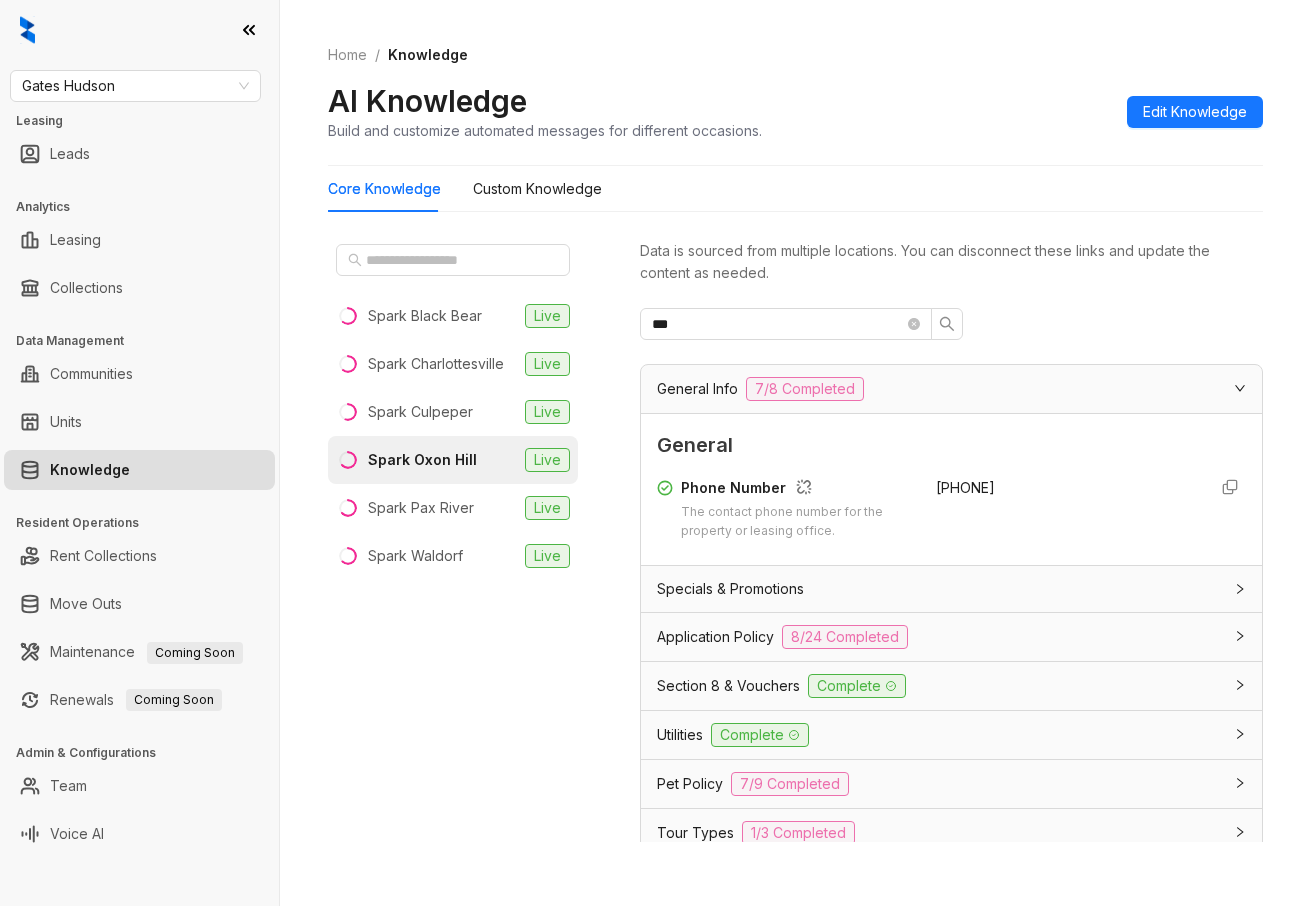 drag, startPoint x: 1030, startPoint y: 494, endPoint x: 924, endPoint y: 494, distance: 106 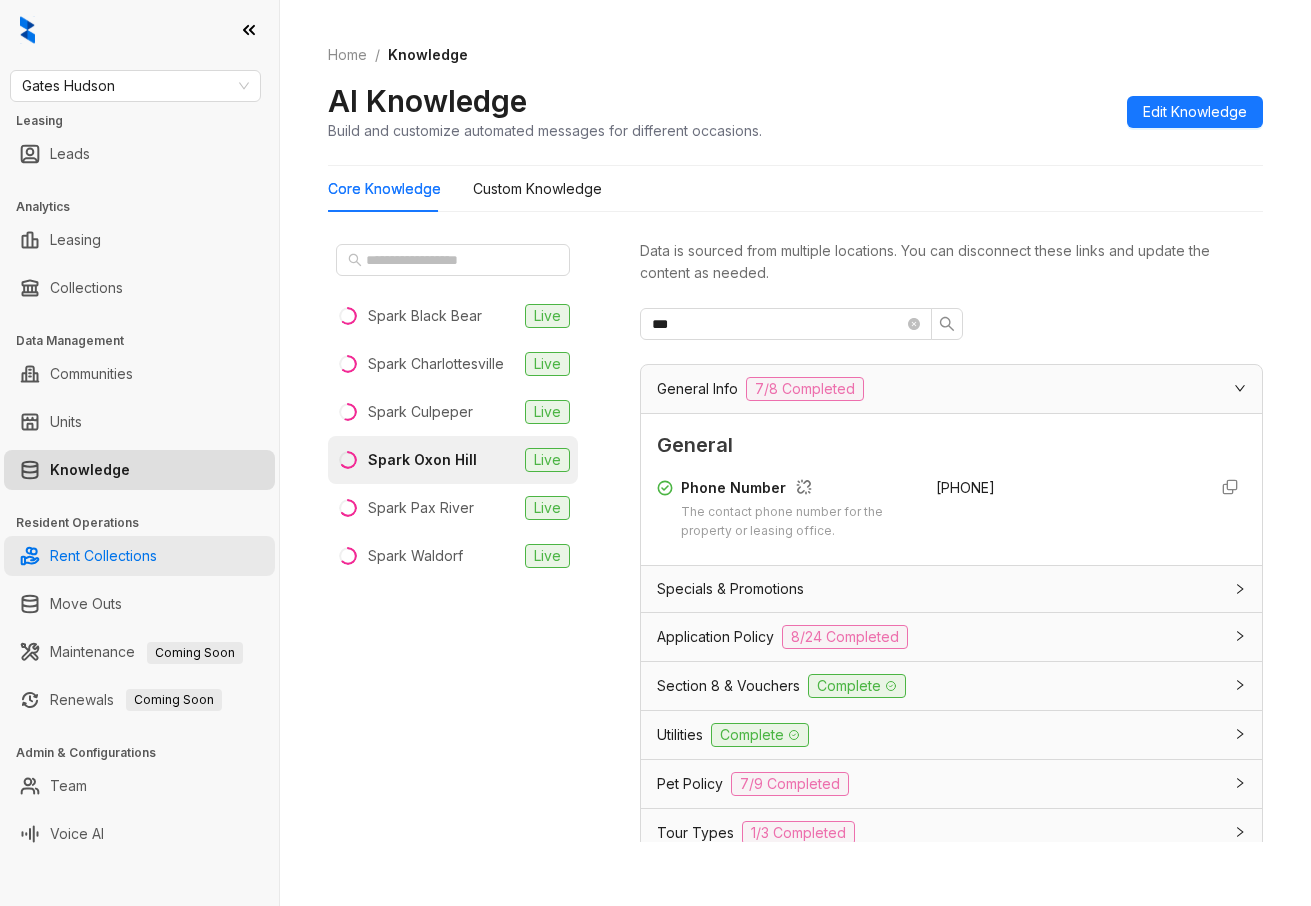 copy on "+18338314160" 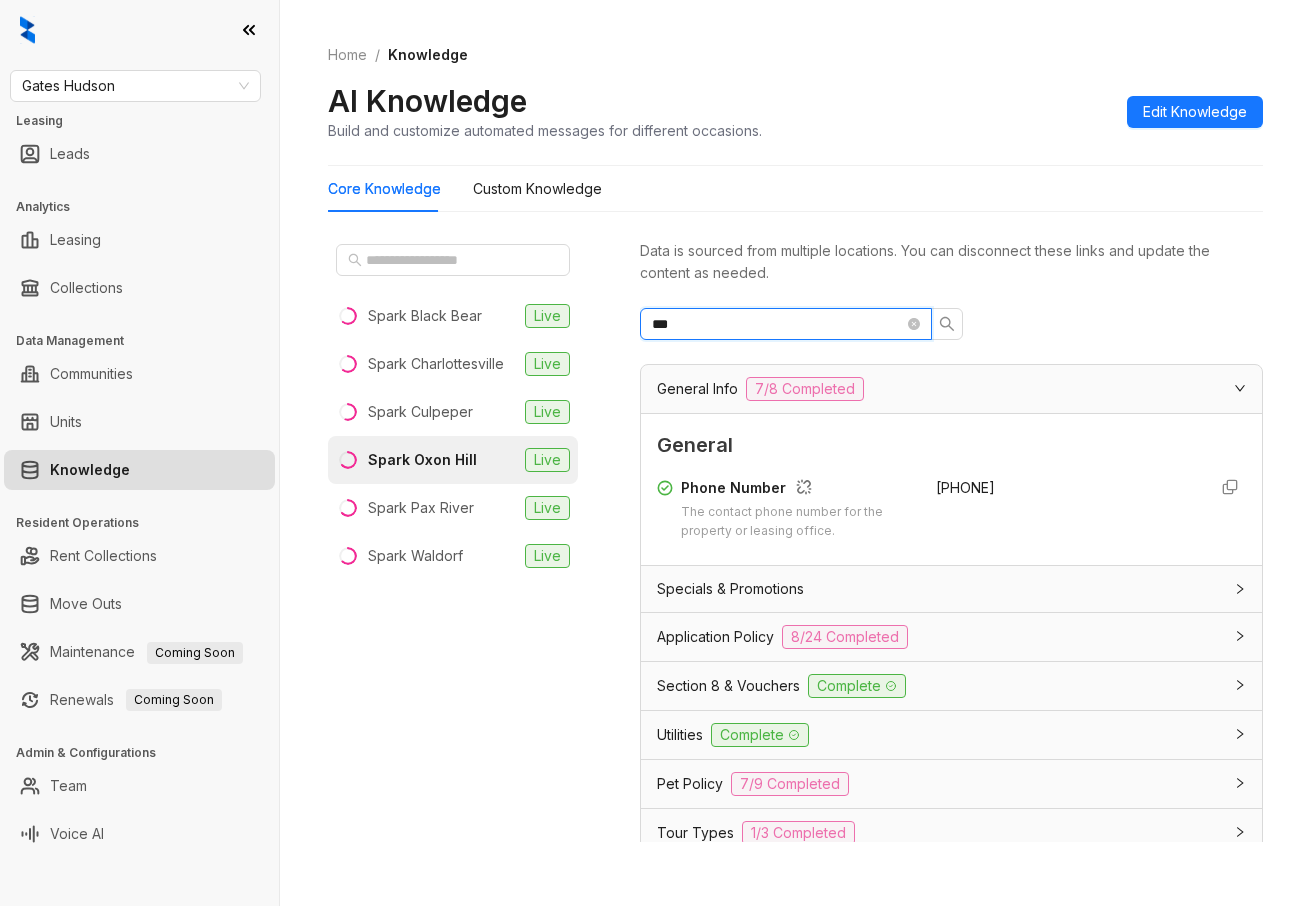 drag, startPoint x: 770, startPoint y: 330, endPoint x: 631, endPoint y: 310, distance: 140.43147 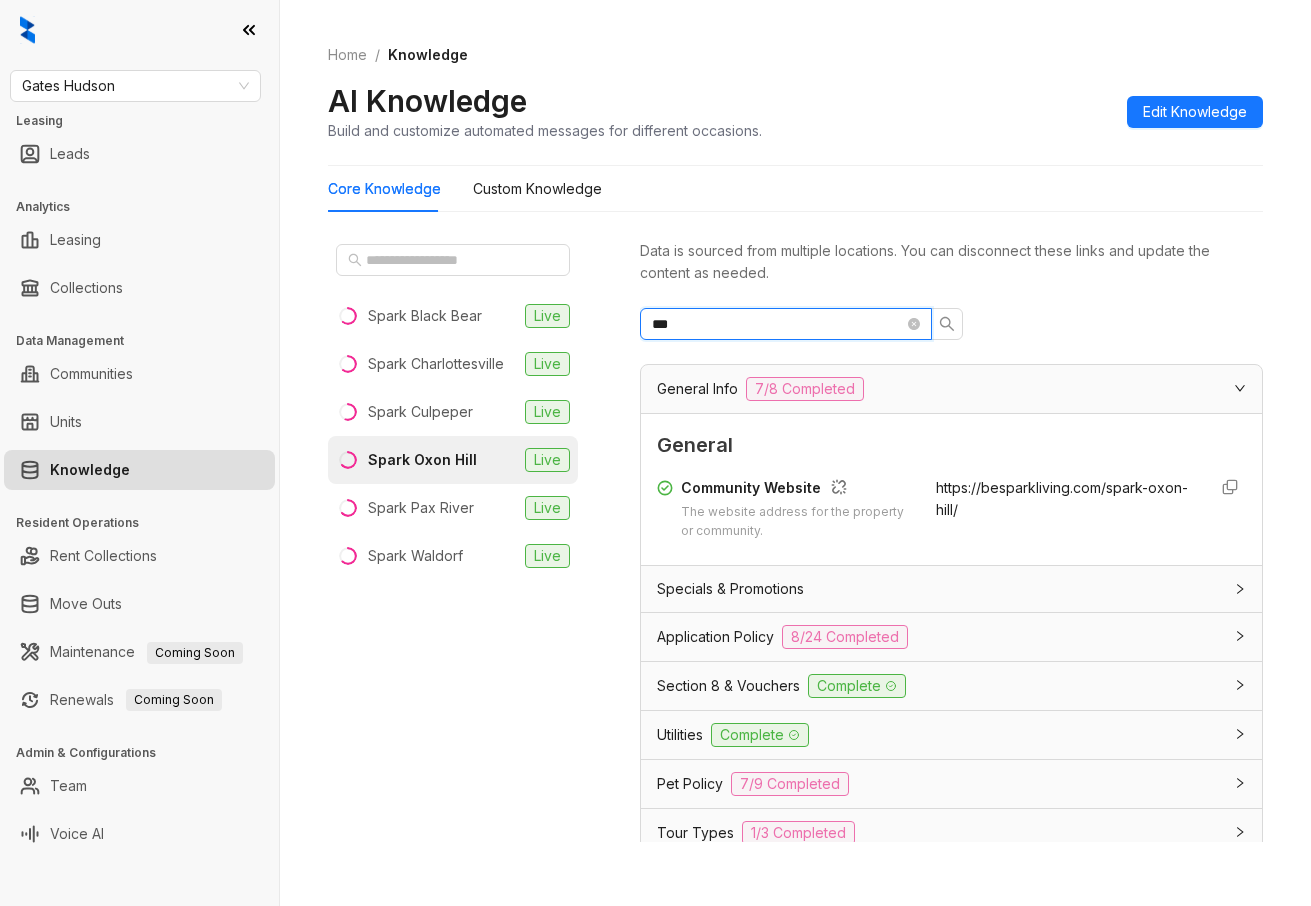 type on "***" 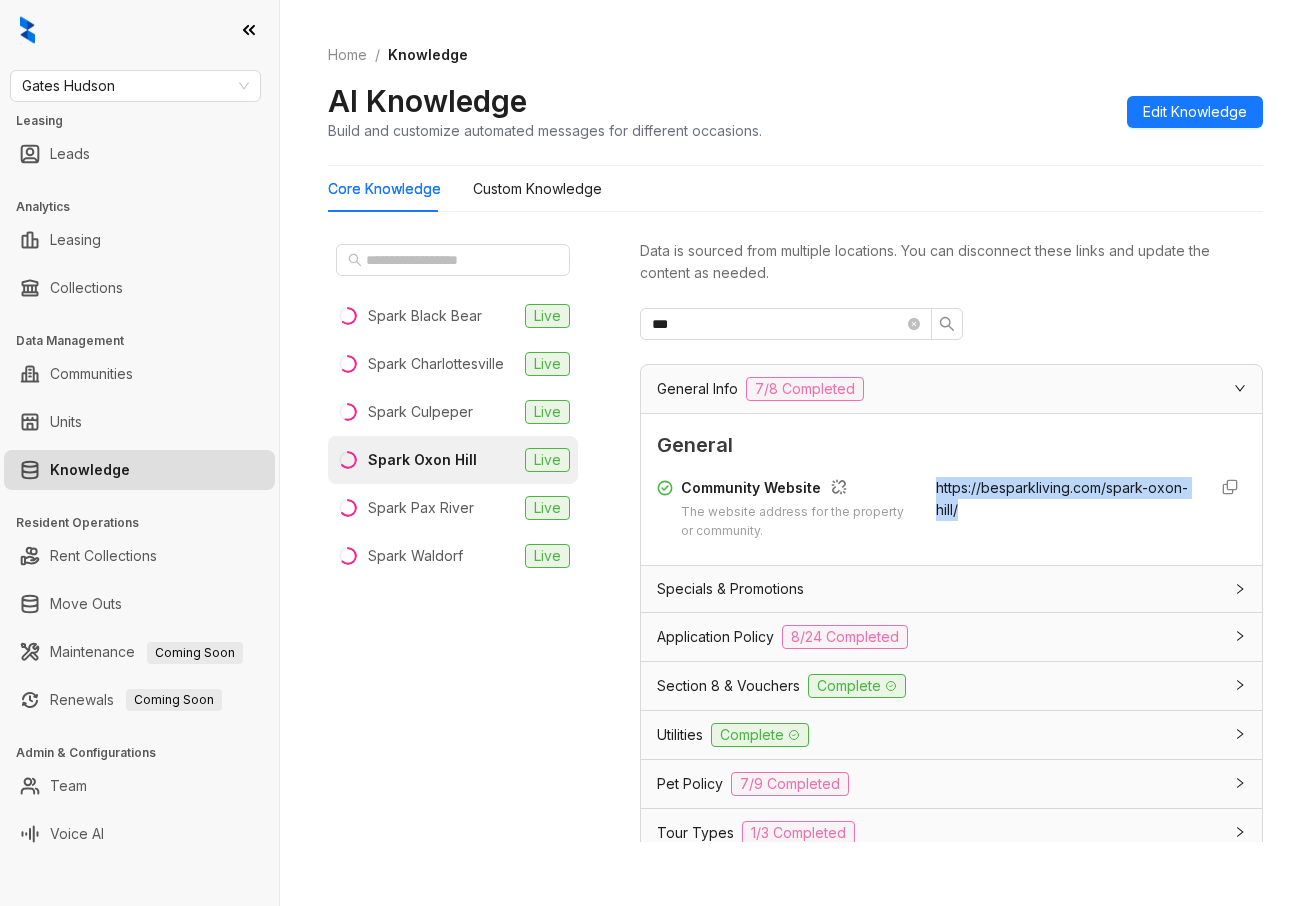 drag, startPoint x: 998, startPoint y: 513, endPoint x: 916, endPoint y: 481, distance: 88.02273 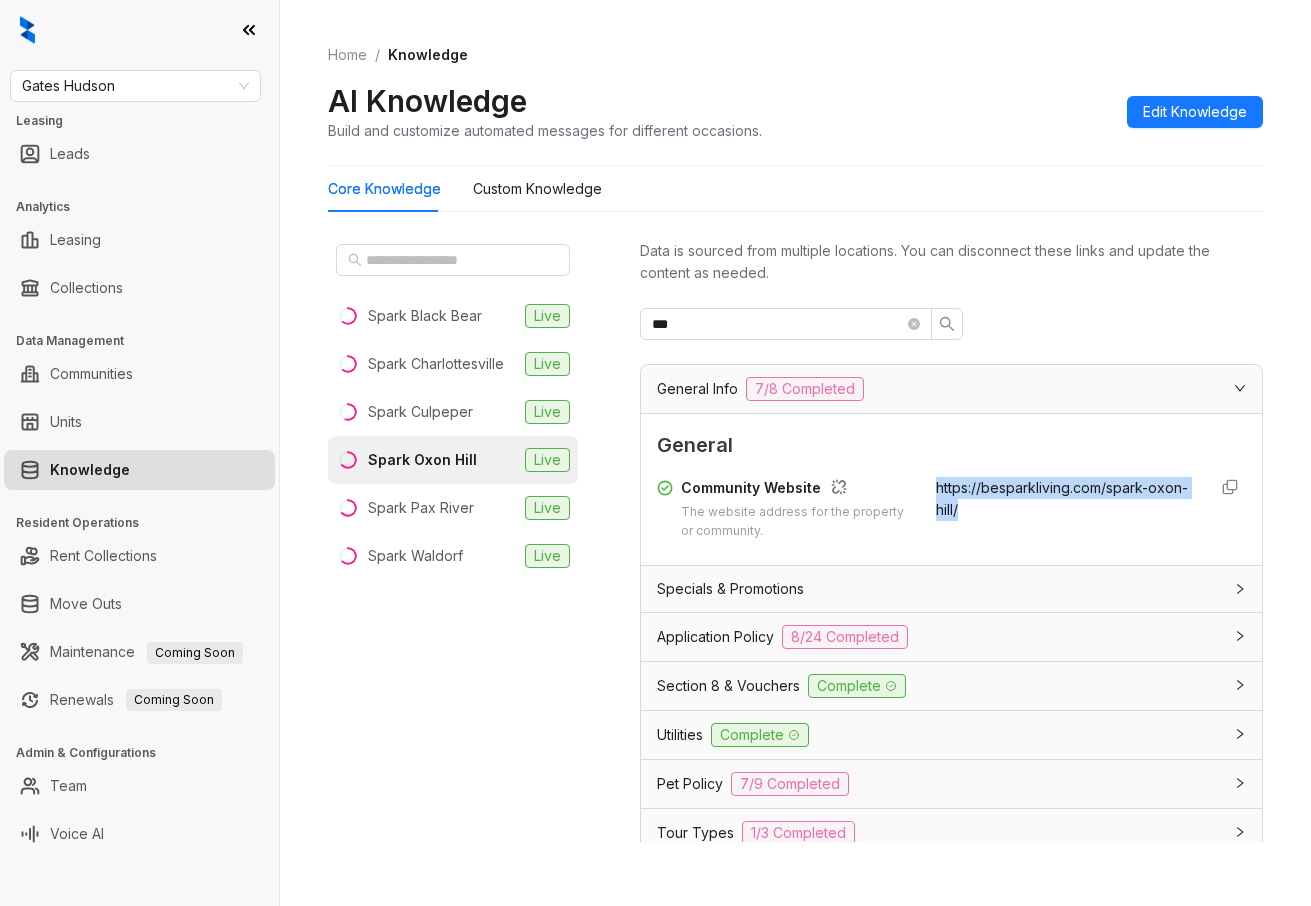 copy on "https://besparkliving.com/spark-oxon-hill/" 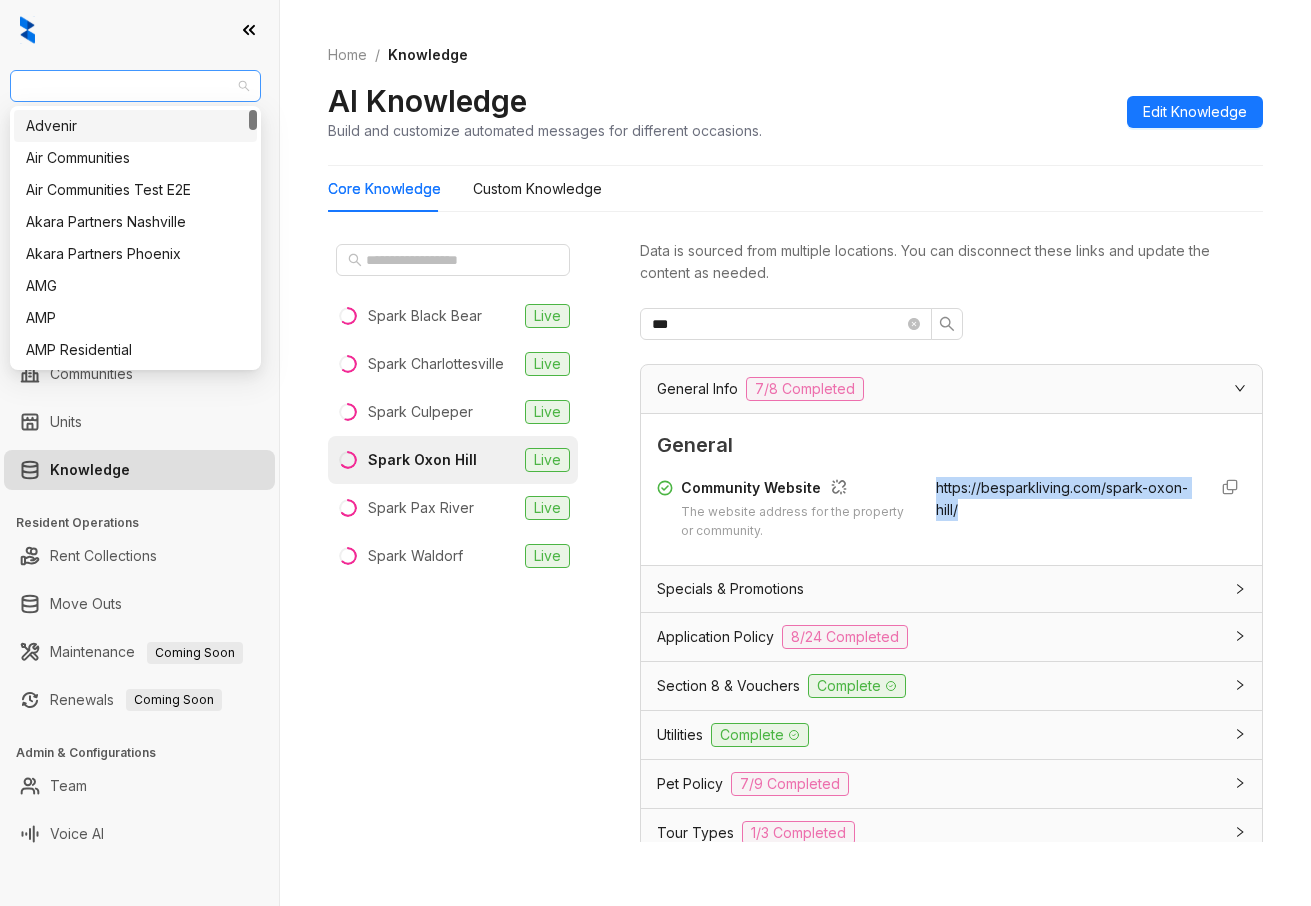click on "Gates Hudson" at bounding box center (135, 86) 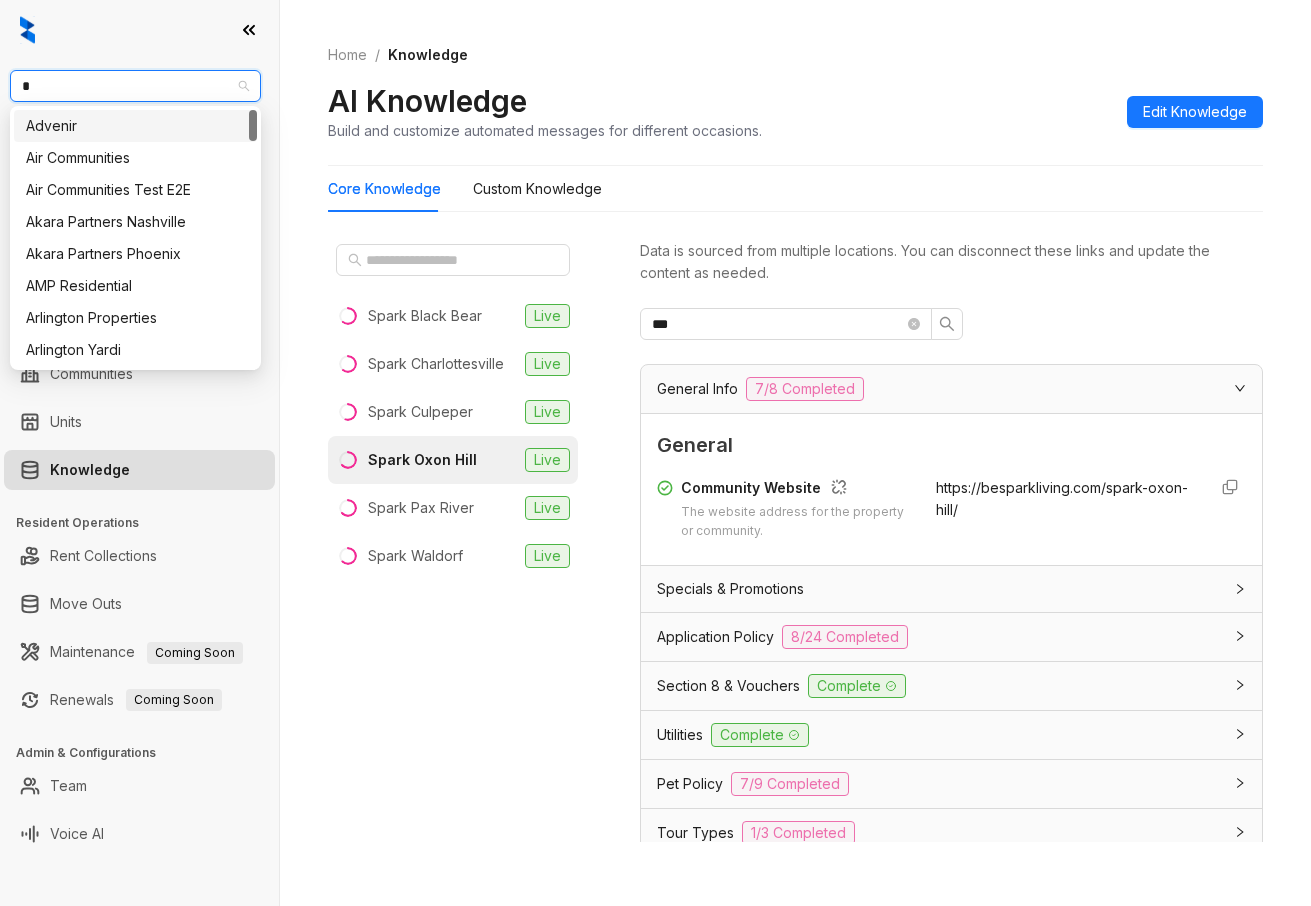 type on "**" 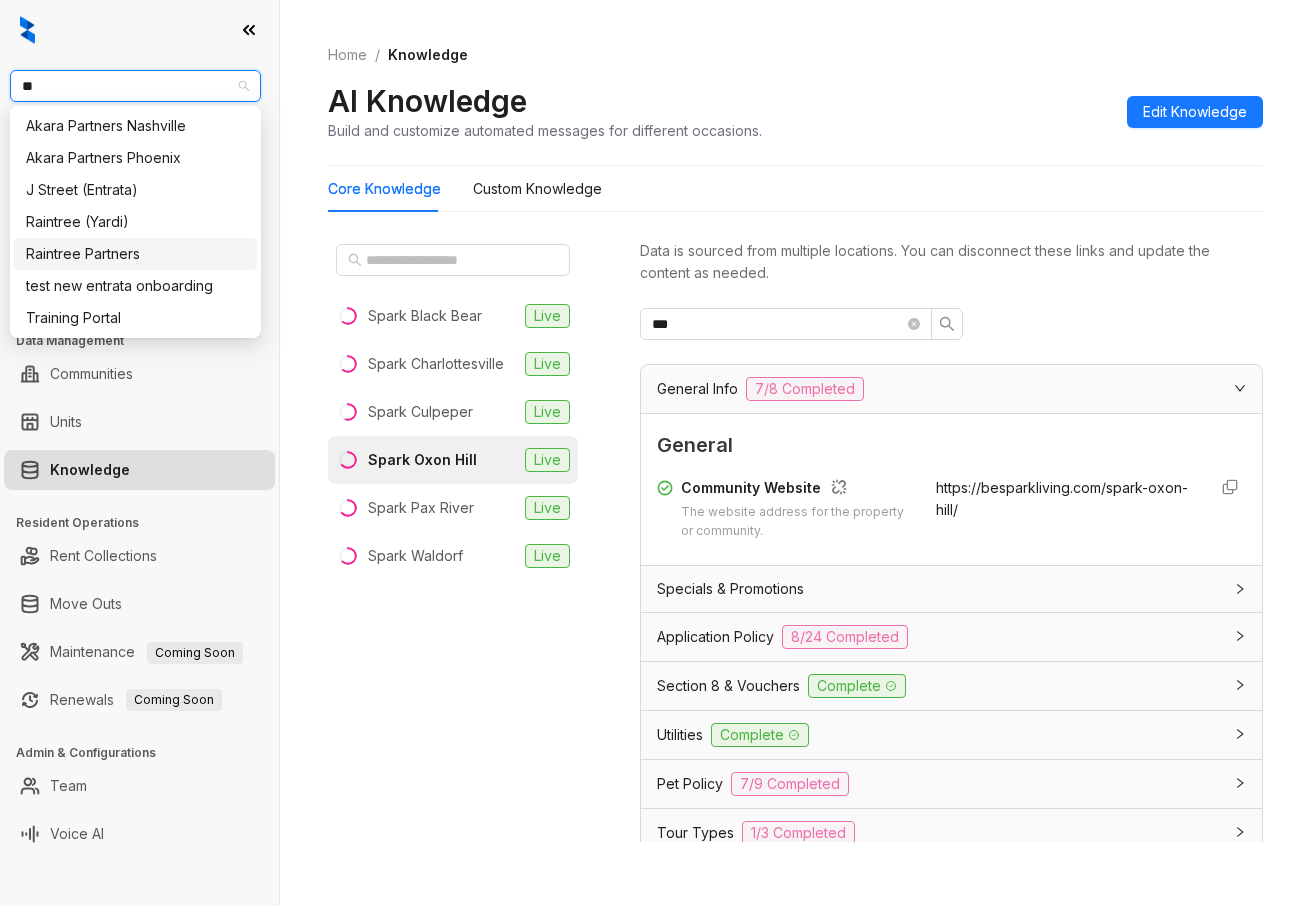 click on "Raintree Partners" at bounding box center [135, 254] 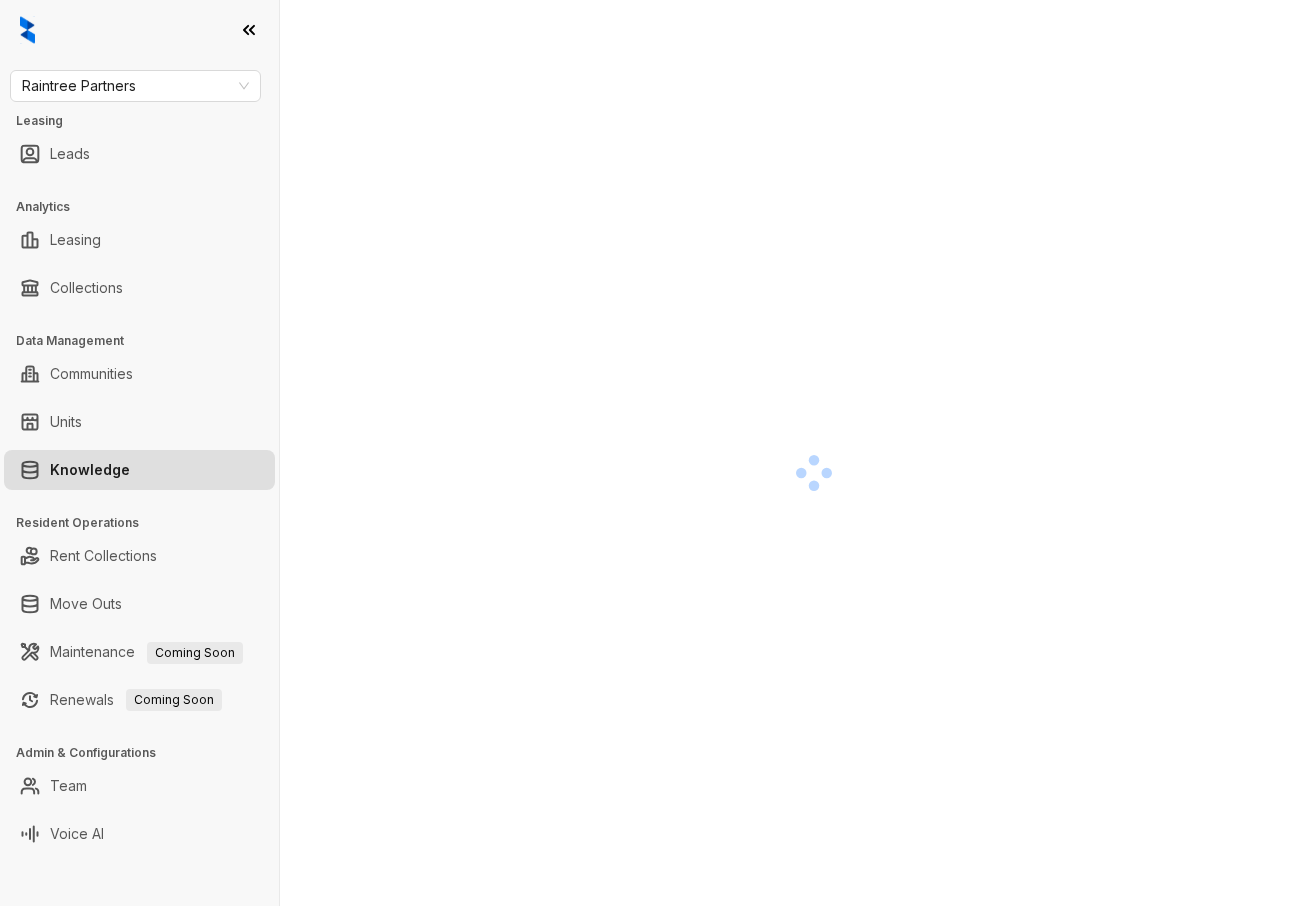 scroll, scrollTop: 0, scrollLeft: 0, axis: both 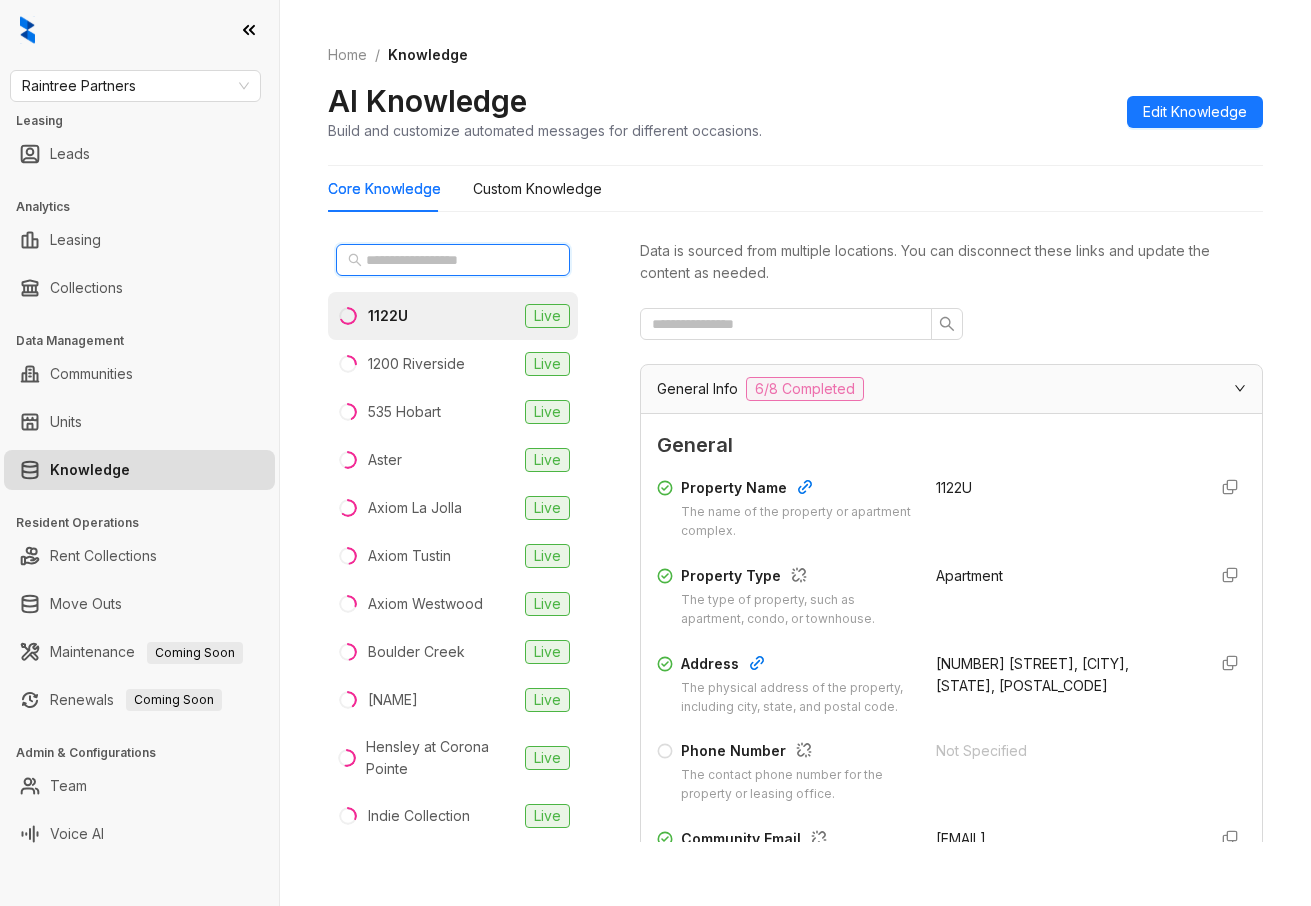 click at bounding box center (454, 260) 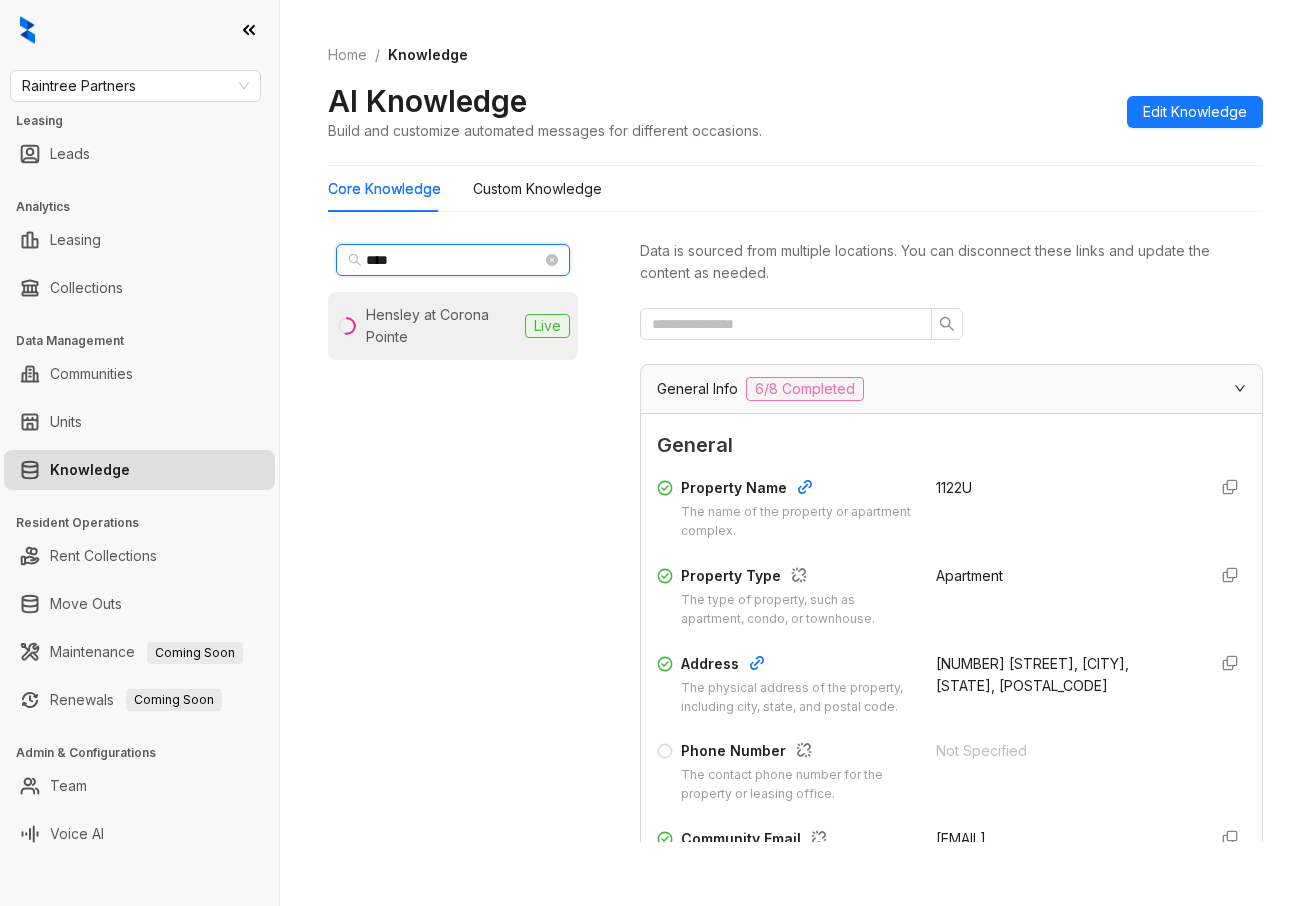 type on "****" 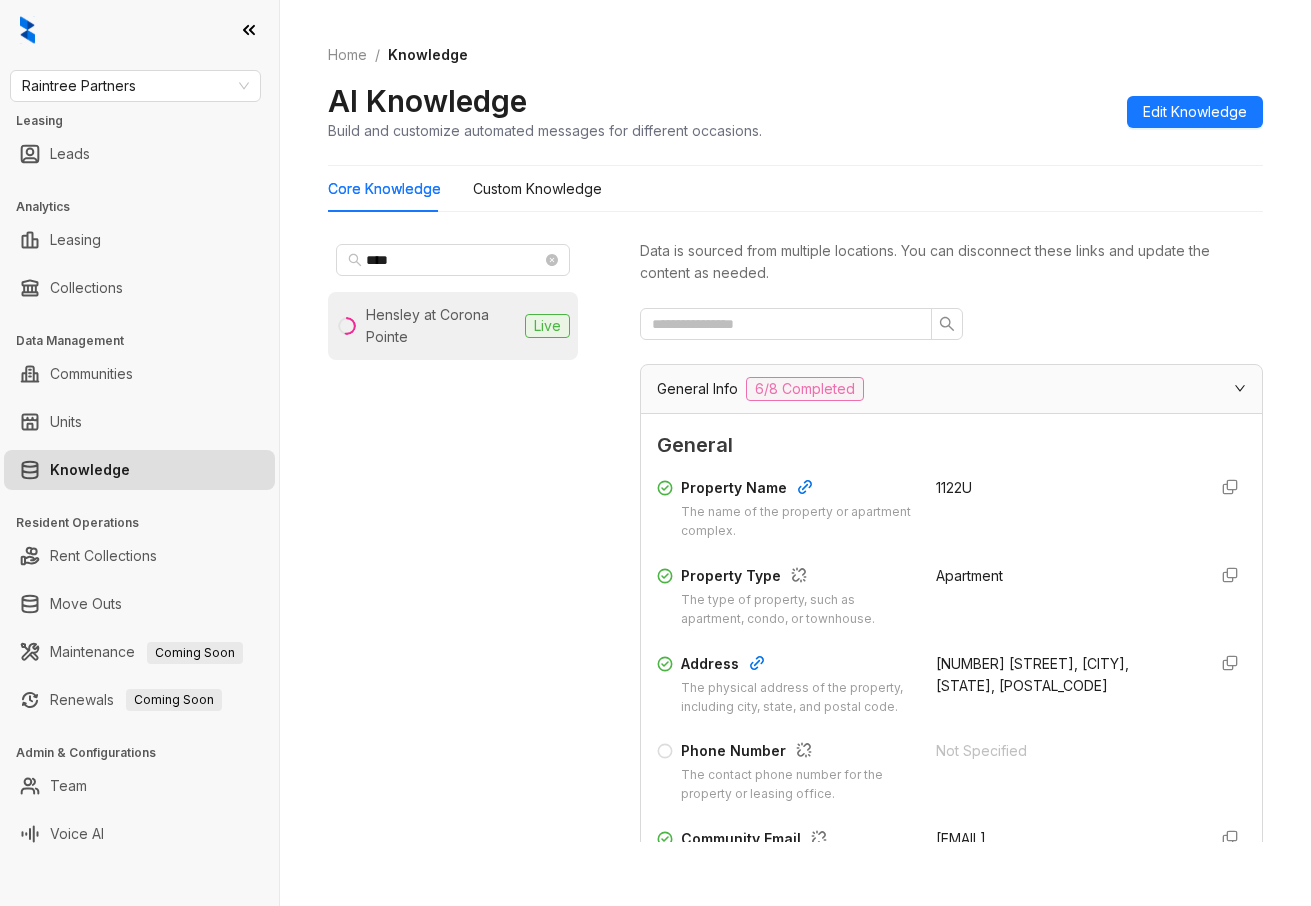 click on "Hensley at Corona Pointe" at bounding box center (441, 326) 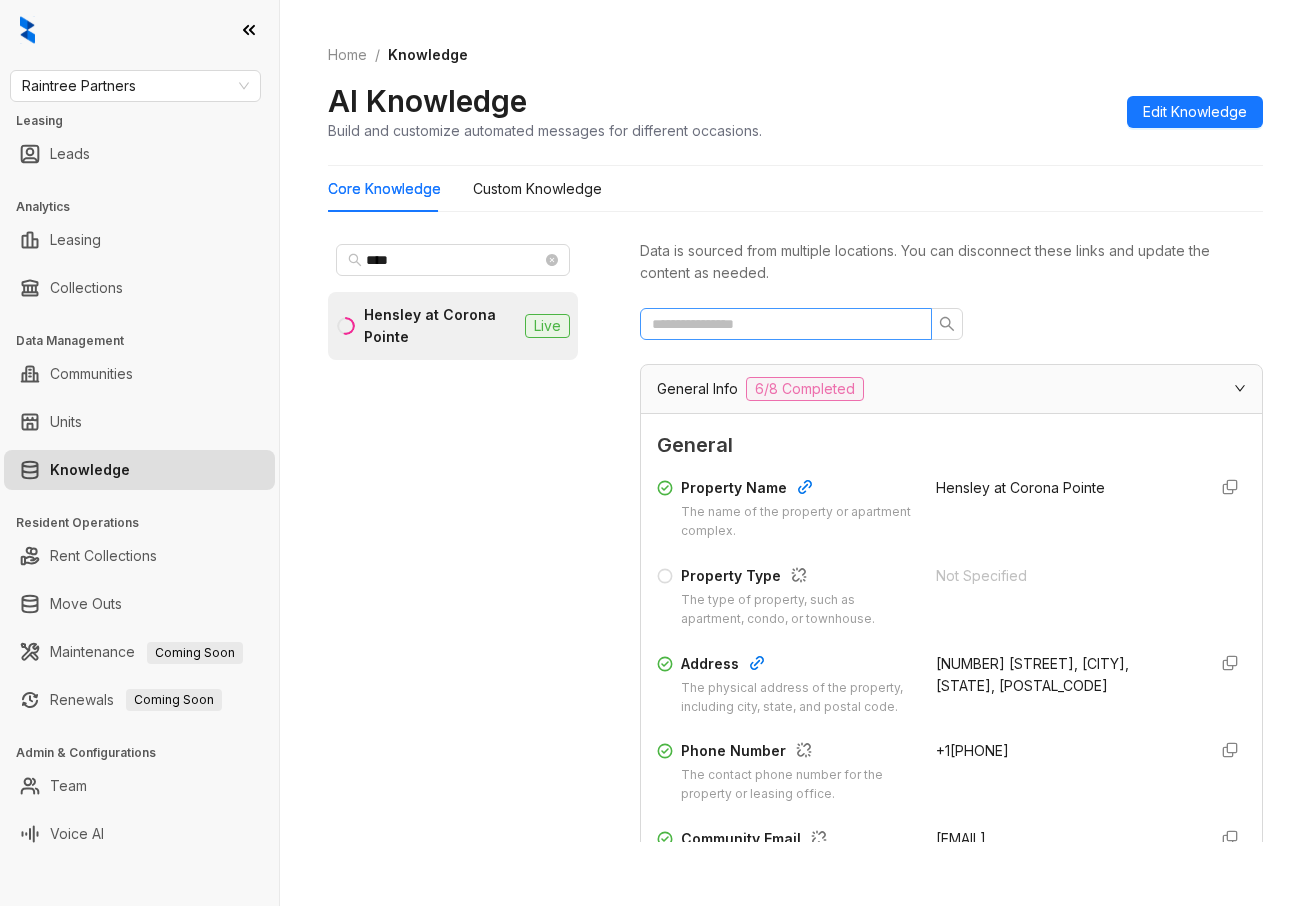 drag, startPoint x: 780, startPoint y: 303, endPoint x: 783, endPoint y: 315, distance: 12.369317 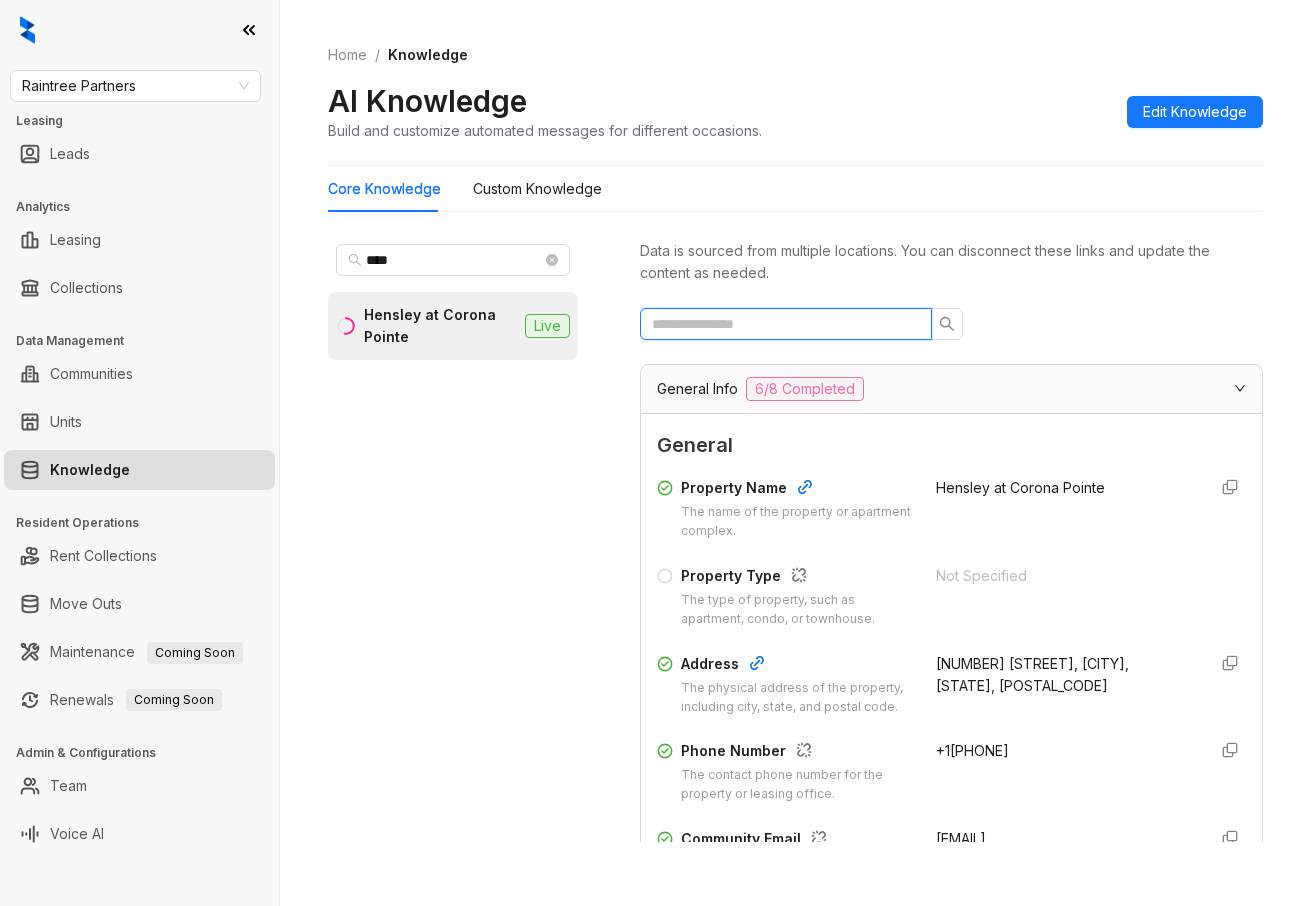 click at bounding box center [778, 324] 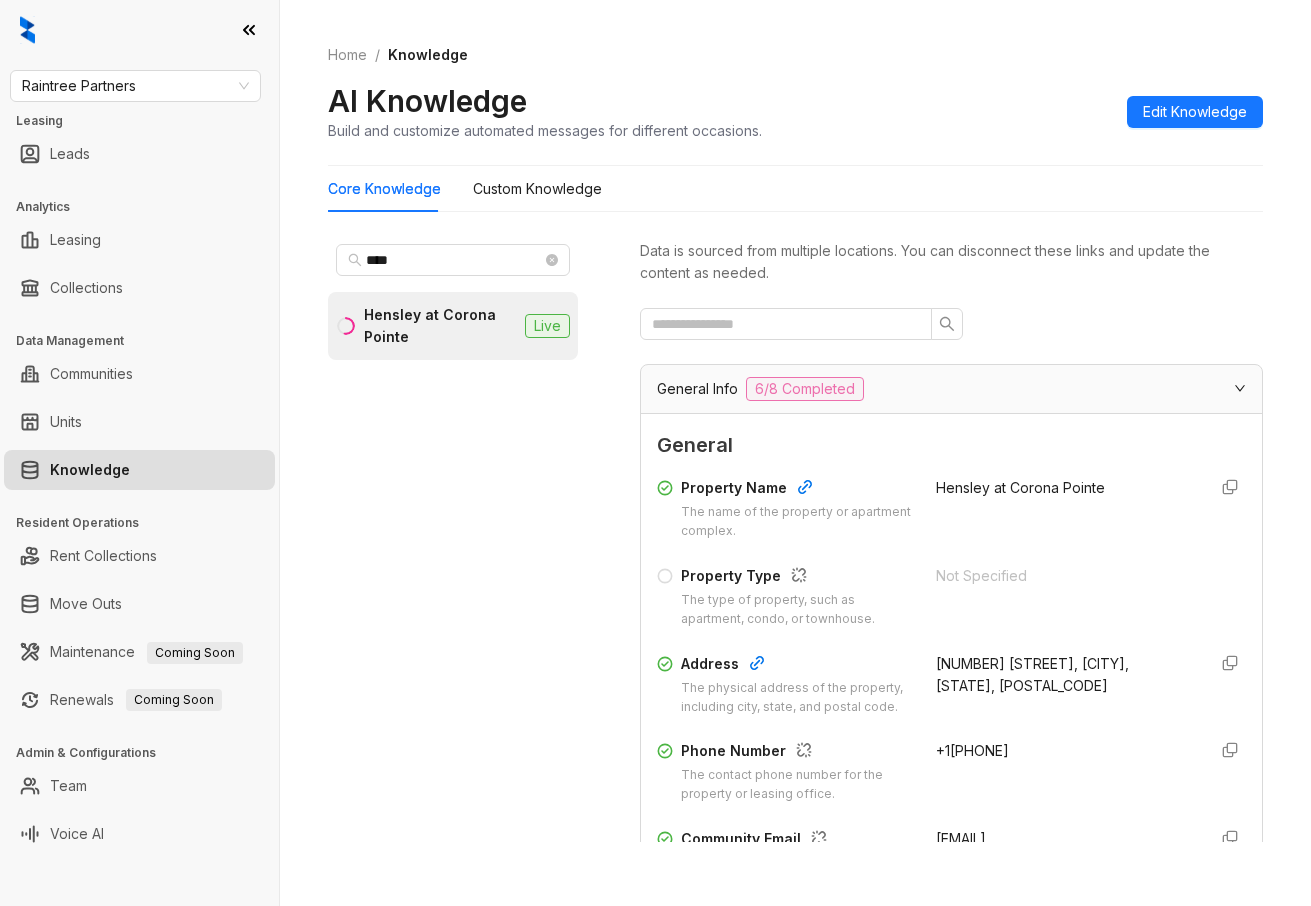 click on "Home  /  Knowledge AI Knowledge Build and customize automated messages for different occasions. Edit Knowledge Core Knowledge Custom Knowledge **** Hensley at Corona Pointe Live Data is sourced from multiple locations. You can disconnect these links and update the content as needed. General Info 6/8 Completed General Property Name The name of the property or apartment complex. Hensley at Corona Pointe Property Type The type of property, such as apartment, condo, or townhouse. Not Specified Address The physical address of the property, including city, state, and postal code. [NUMBER] [STREET], [CITY], [STATE], [POSTAL_CODE] Phone Number The contact phone number for the property or leasing office. +1[PHONE] Community Email The general email address for the property or community inquiries. [EMAIL] Community Website The website address for the property or community. https://www.hensleyatcoronapointeapartments.com Office Hours Set the days and times when your community is available for support Sun Mon Tue" at bounding box center (795, 453) 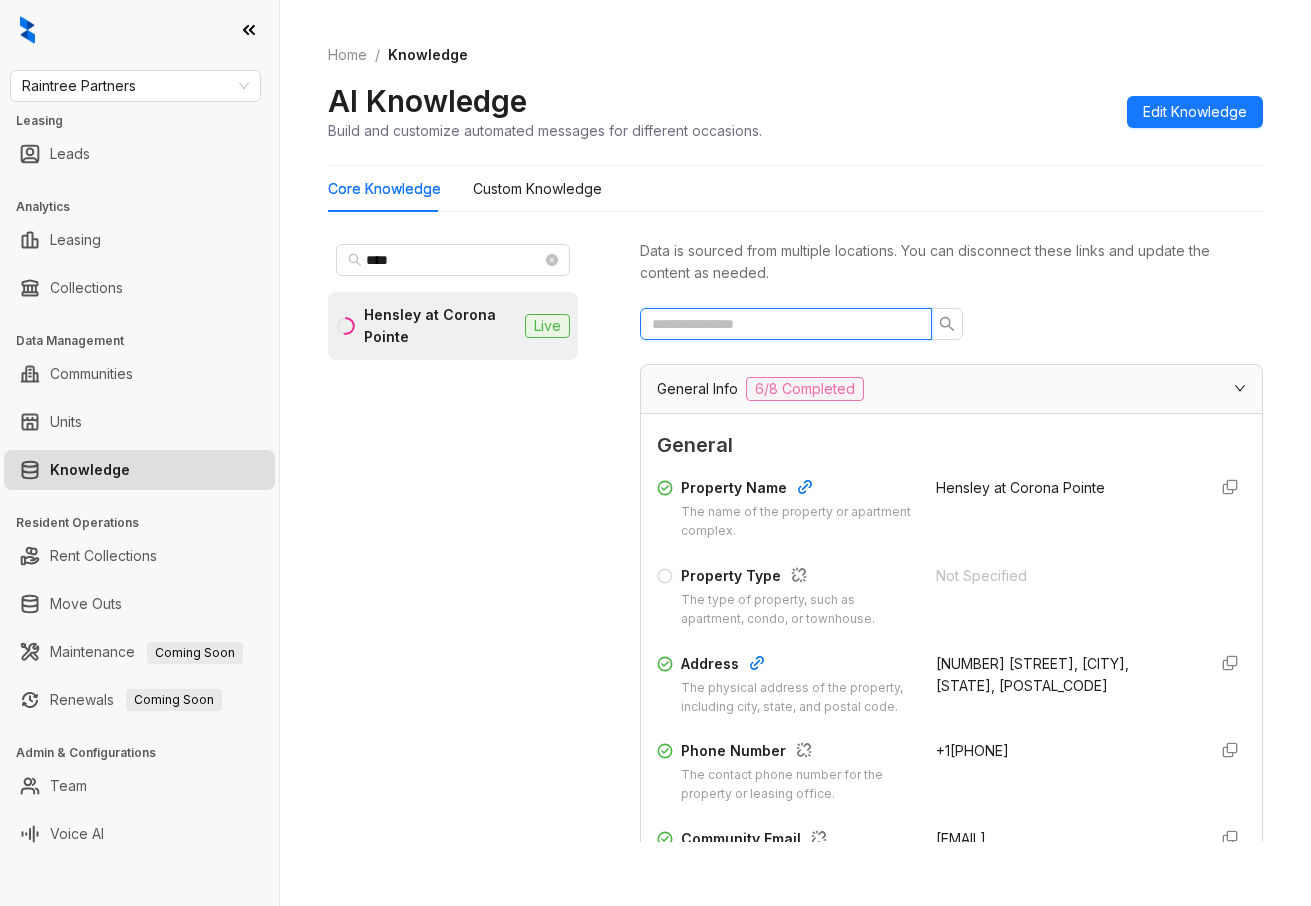 click at bounding box center (778, 324) 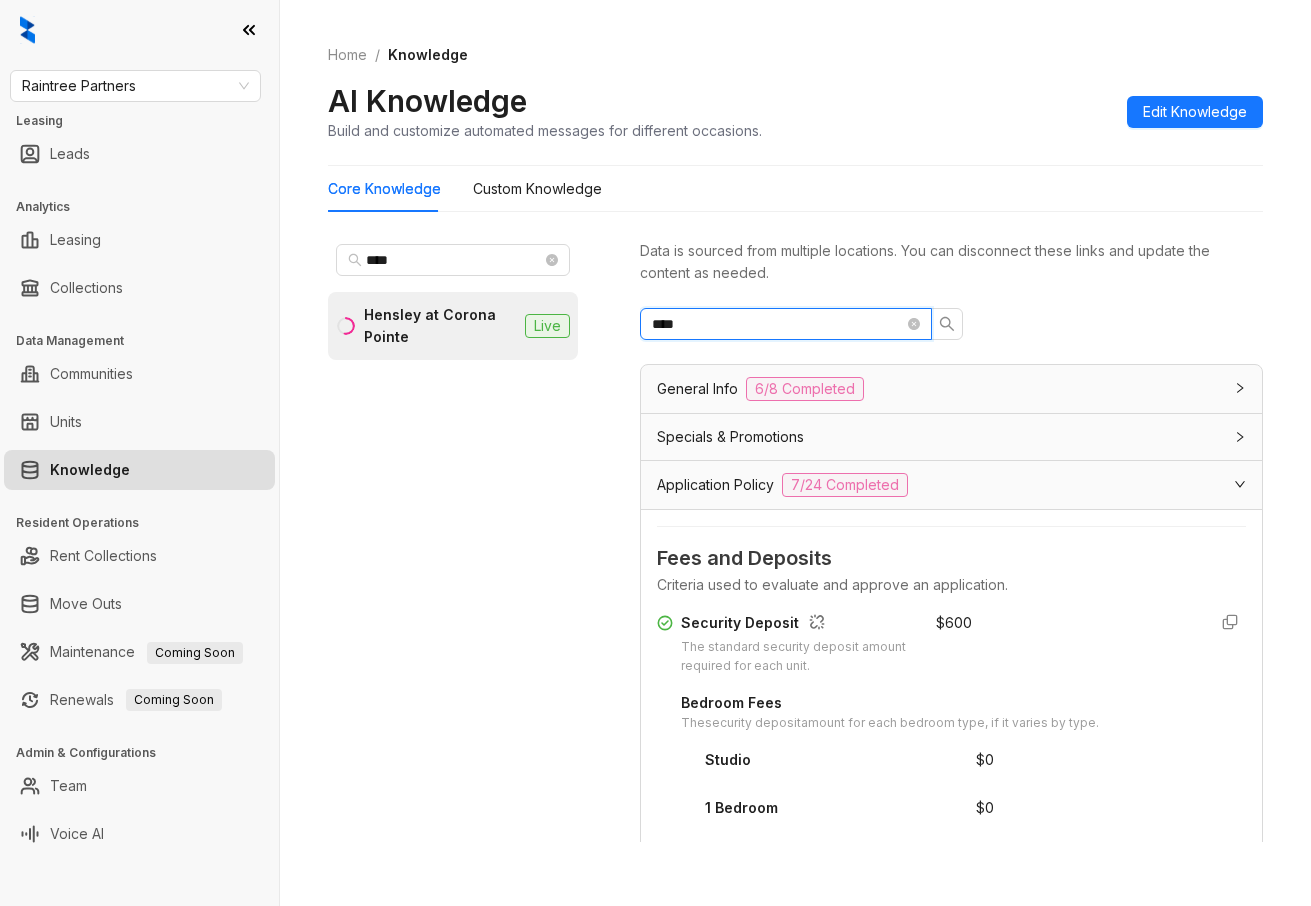scroll, scrollTop: 100, scrollLeft: 0, axis: vertical 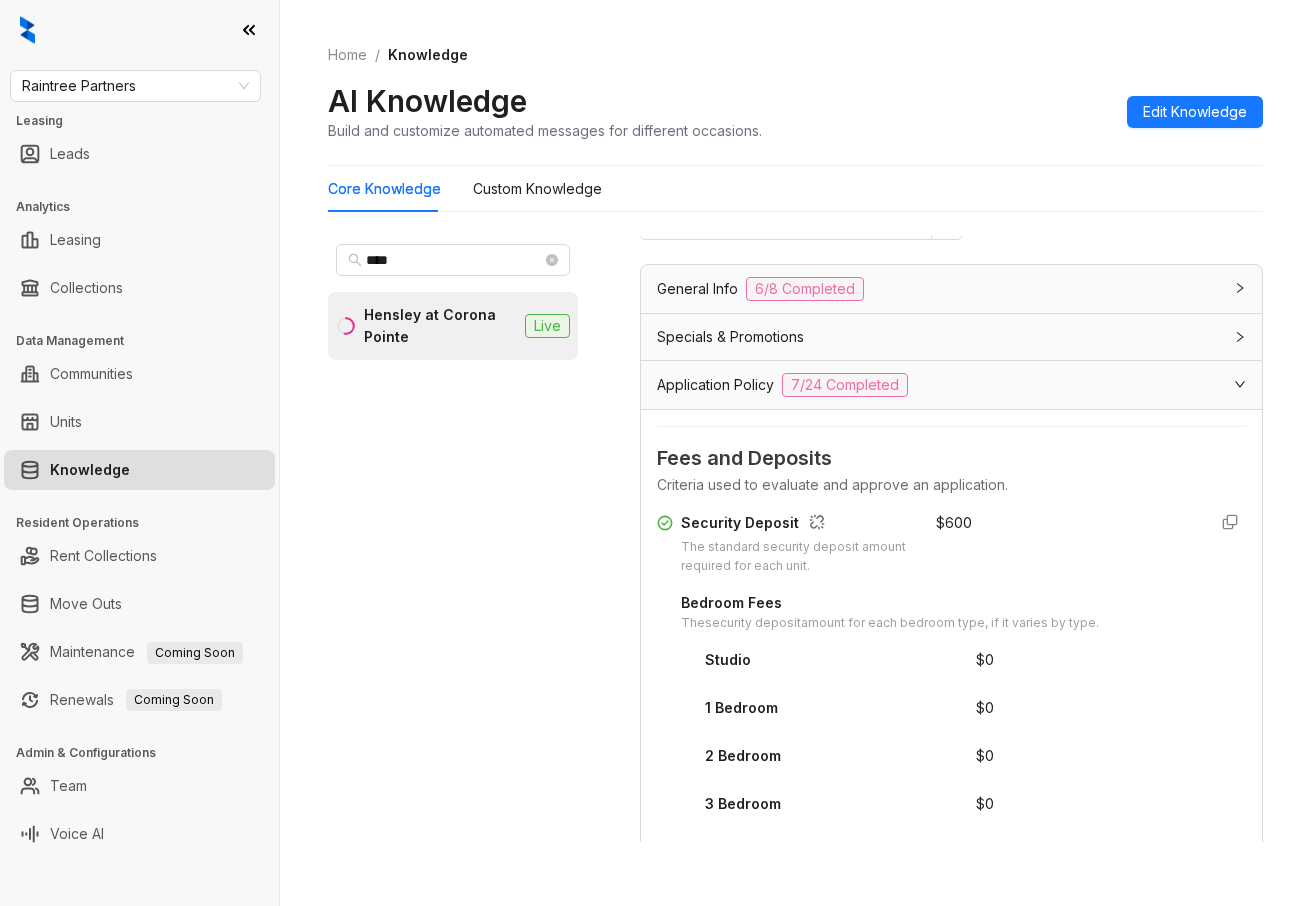 click on "Home  /  Knowledge AI Knowledge Build and customize automated messages for different occasions. Edit Knowledge Core Knowledge Custom Knowledge **** Hensley at Corona Pointe Live Data is sourced from multiple locations. You can disconnect these links and update the content as needed. **** General Info 6/8 Completed Specials & Promotions No promotions match your search. Application Policy 7/24 Completed Fees and Deposits Criteria used to evaluate and approve an application. Security Deposit The standard security deposit amount required for each unit. $ 600 Bedroom Fees The  security deposit  amount for each bedroom type, if it varies by type. Studio $ 0 1 Bedroom $ 0 2 Bedroom $ 0 3 Bedroom $ 0 Refundable Yes Conditions None Due With Application No Section 8 & Vouchers Complete   Utilities 0/5 Completed Pet Policy 5/9 Completed Tour Types 1/3 Completed Parking Policy Complete" at bounding box center [795, 453] 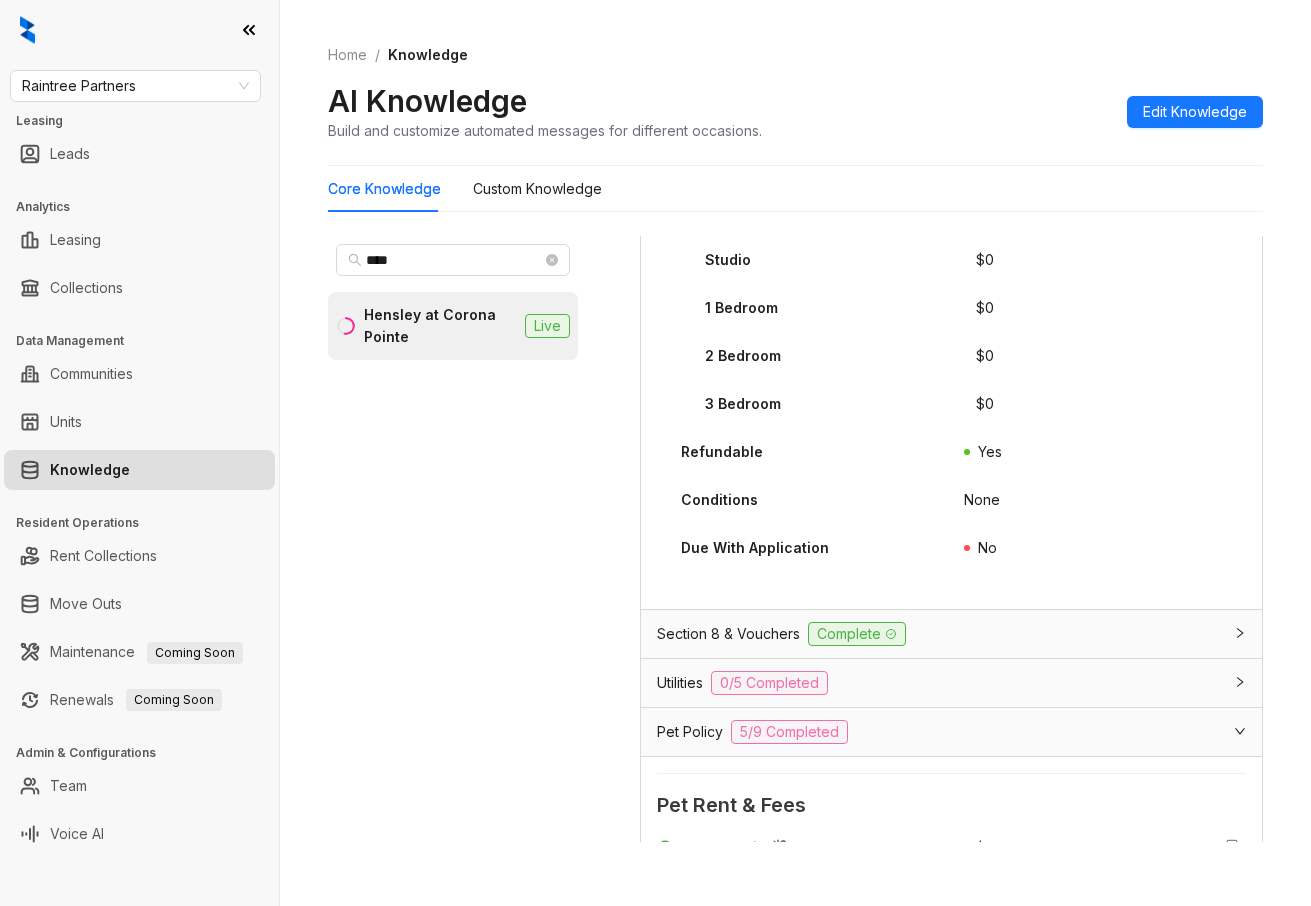 scroll, scrollTop: 300, scrollLeft: 0, axis: vertical 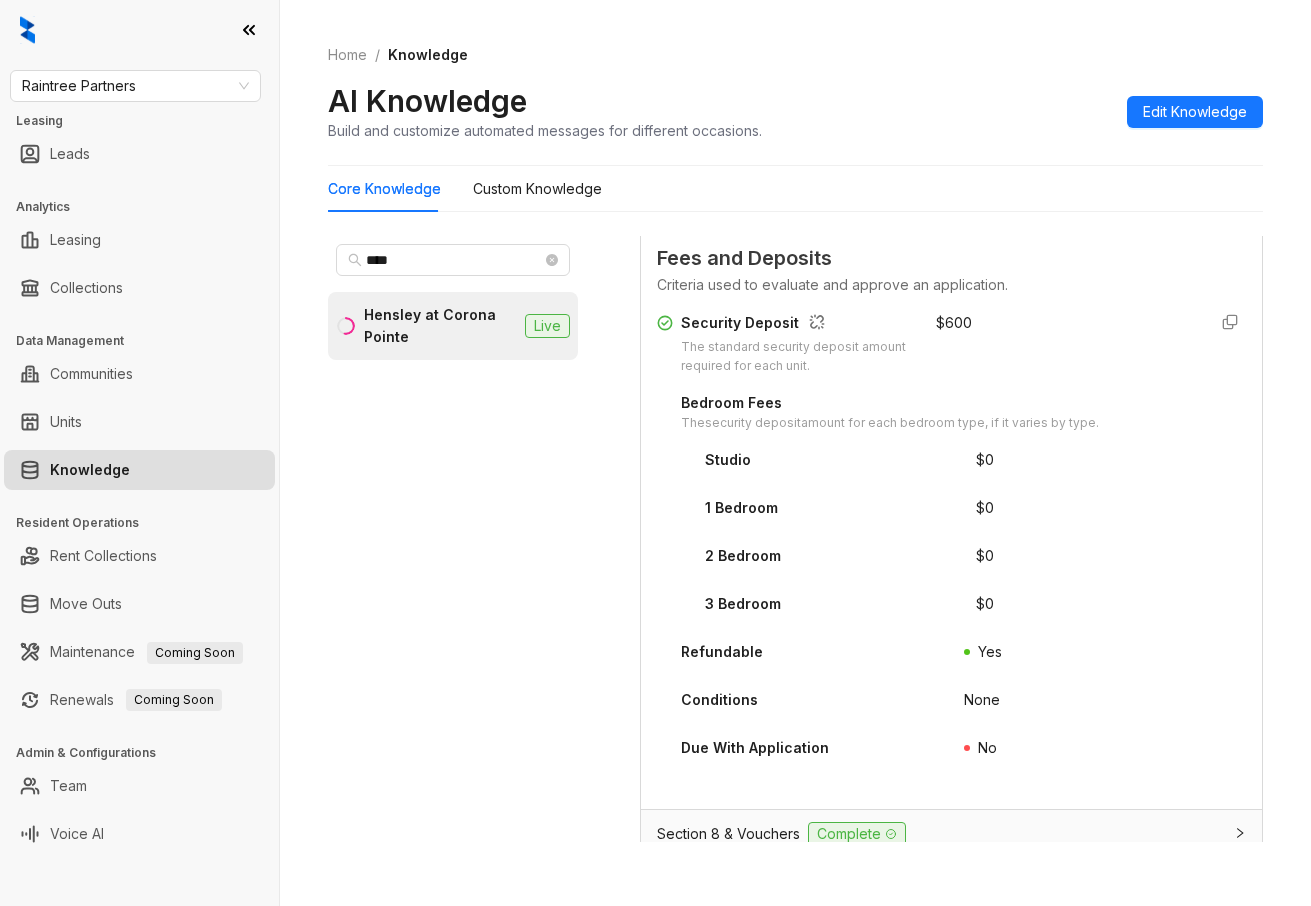 click on "**** Hensley at Corona Pointe Live" at bounding box center (453, 539) 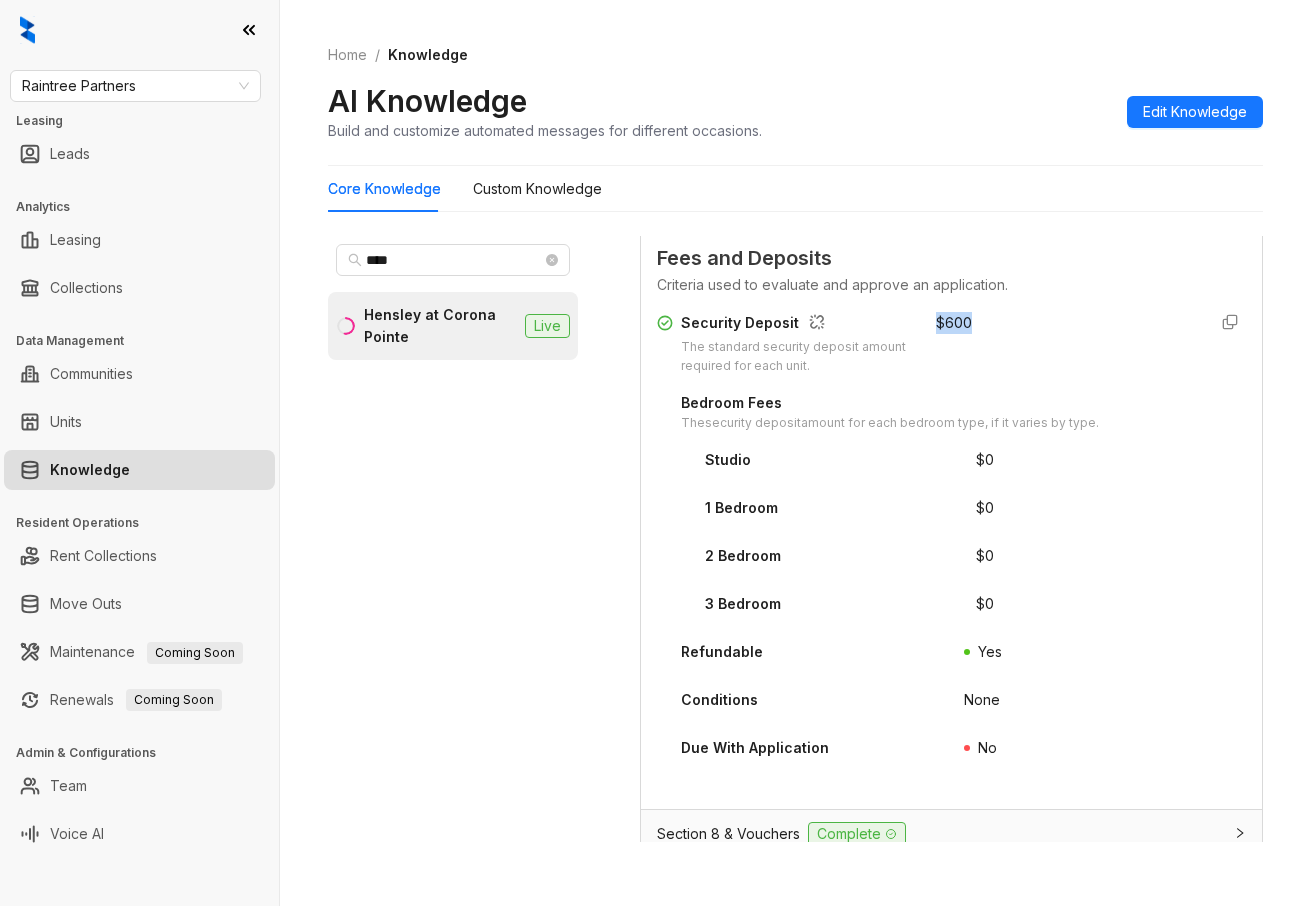 drag, startPoint x: 950, startPoint y: 312, endPoint x: 917, endPoint y: 312, distance: 33 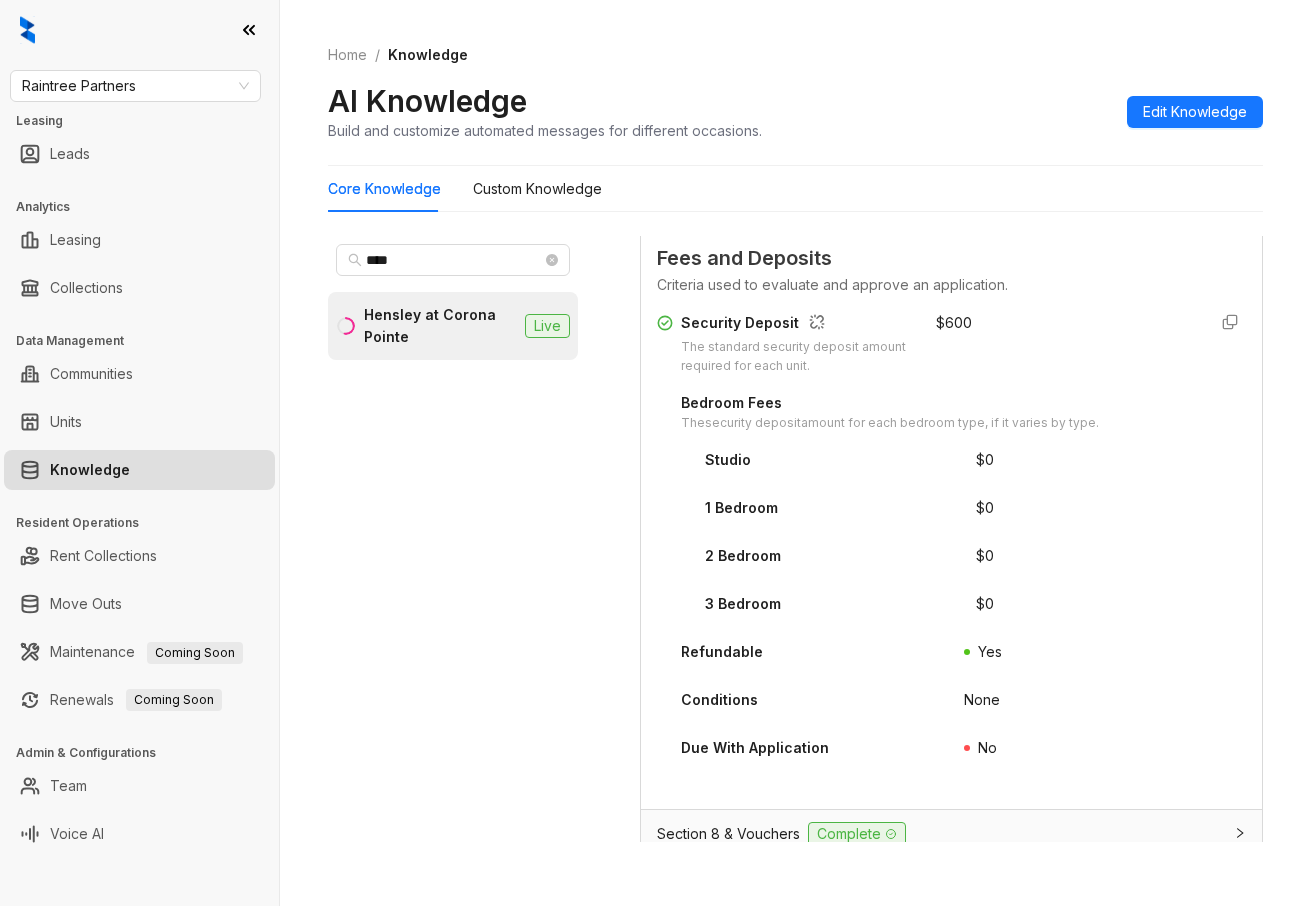 click on "**** Hensley at Corona Pointe Live" at bounding box center (453, 539) 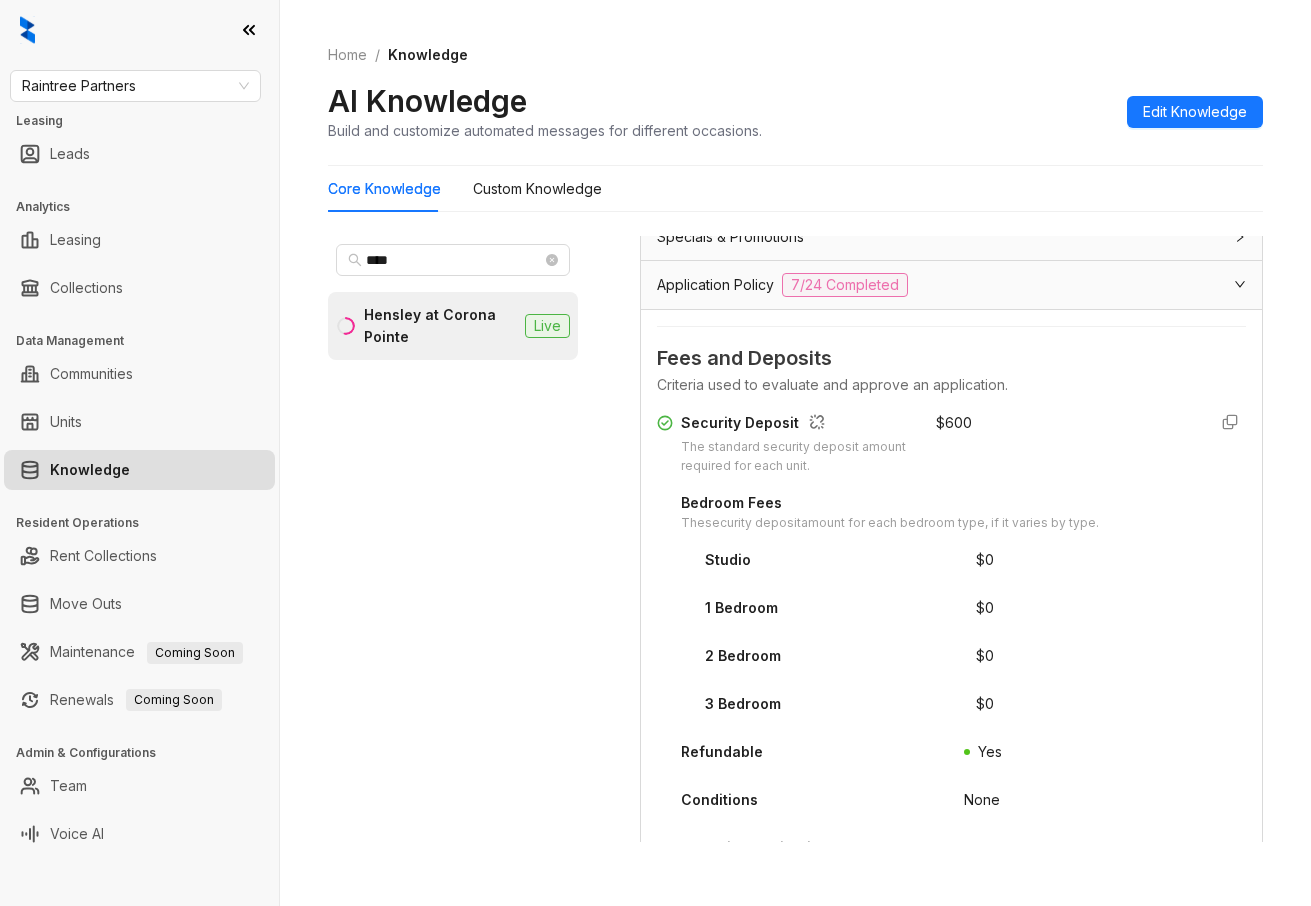 scroll, scrollTop: 0, scrollLeft: 0, axis: both 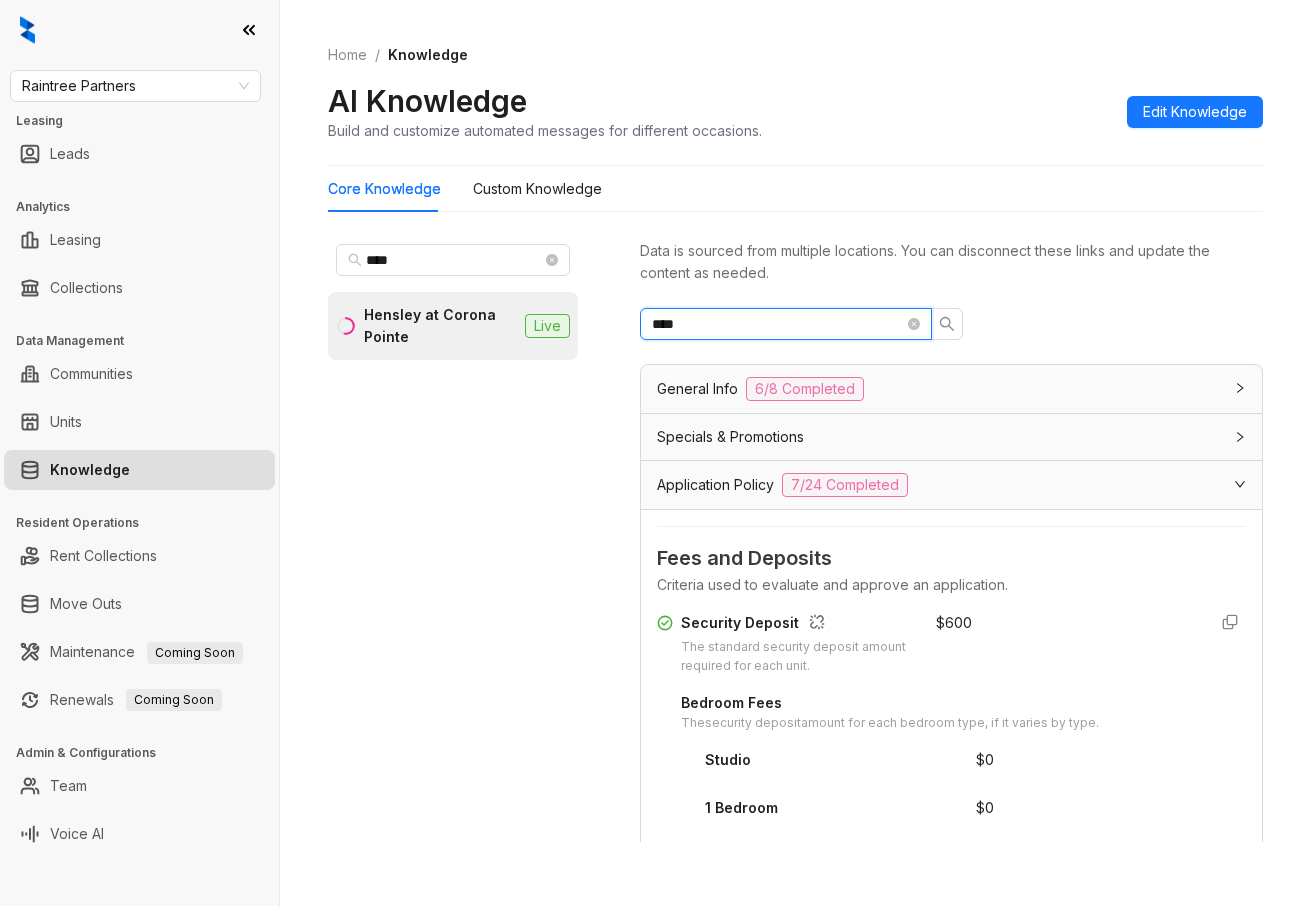 drag, startPoint x: 854, startPoint y: 316, endPoint x: 648, endPoint y: 343, distance: 207.76189 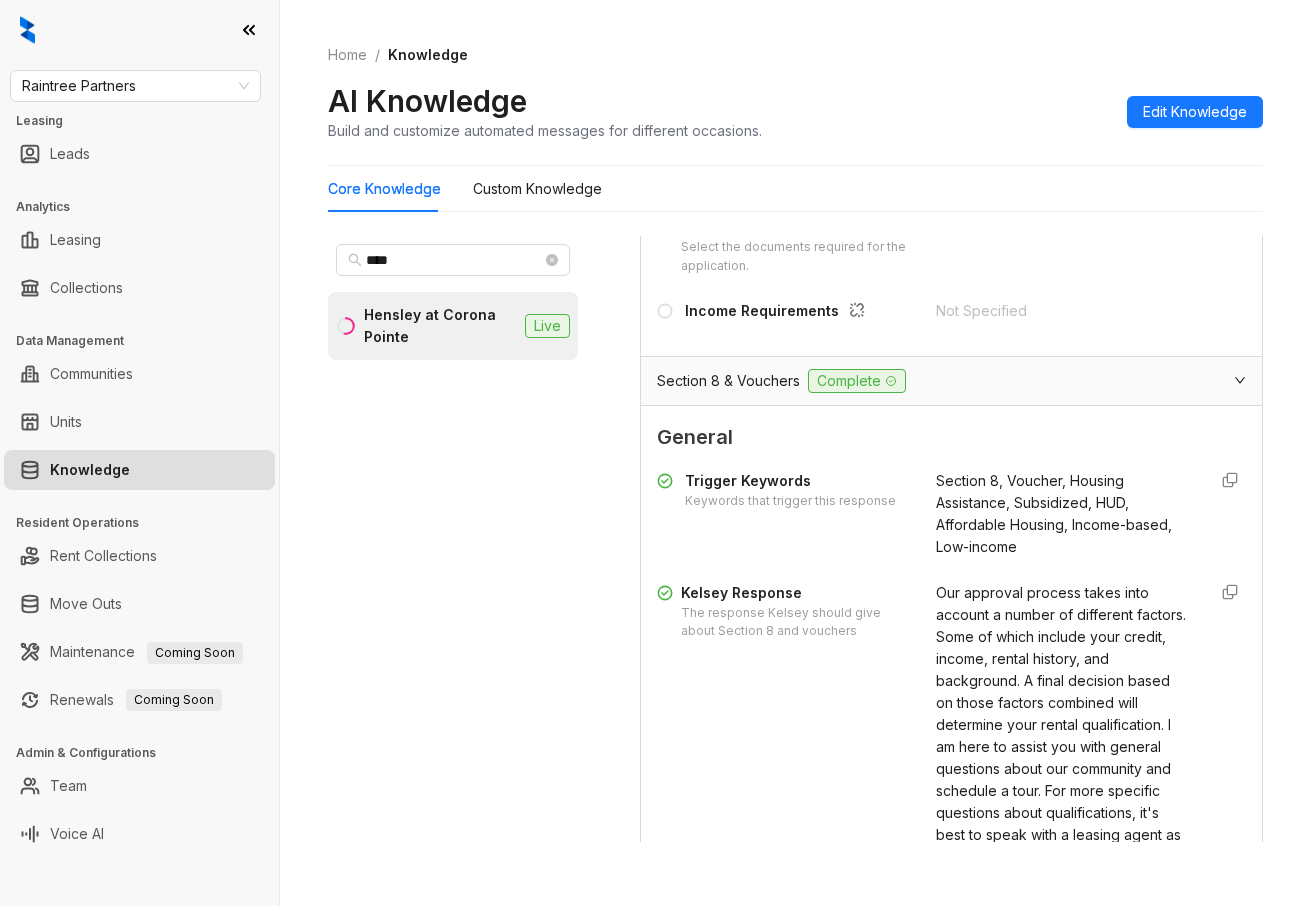 scroll, scrollTop: 600, scrollLeft: 0, axis: vertical 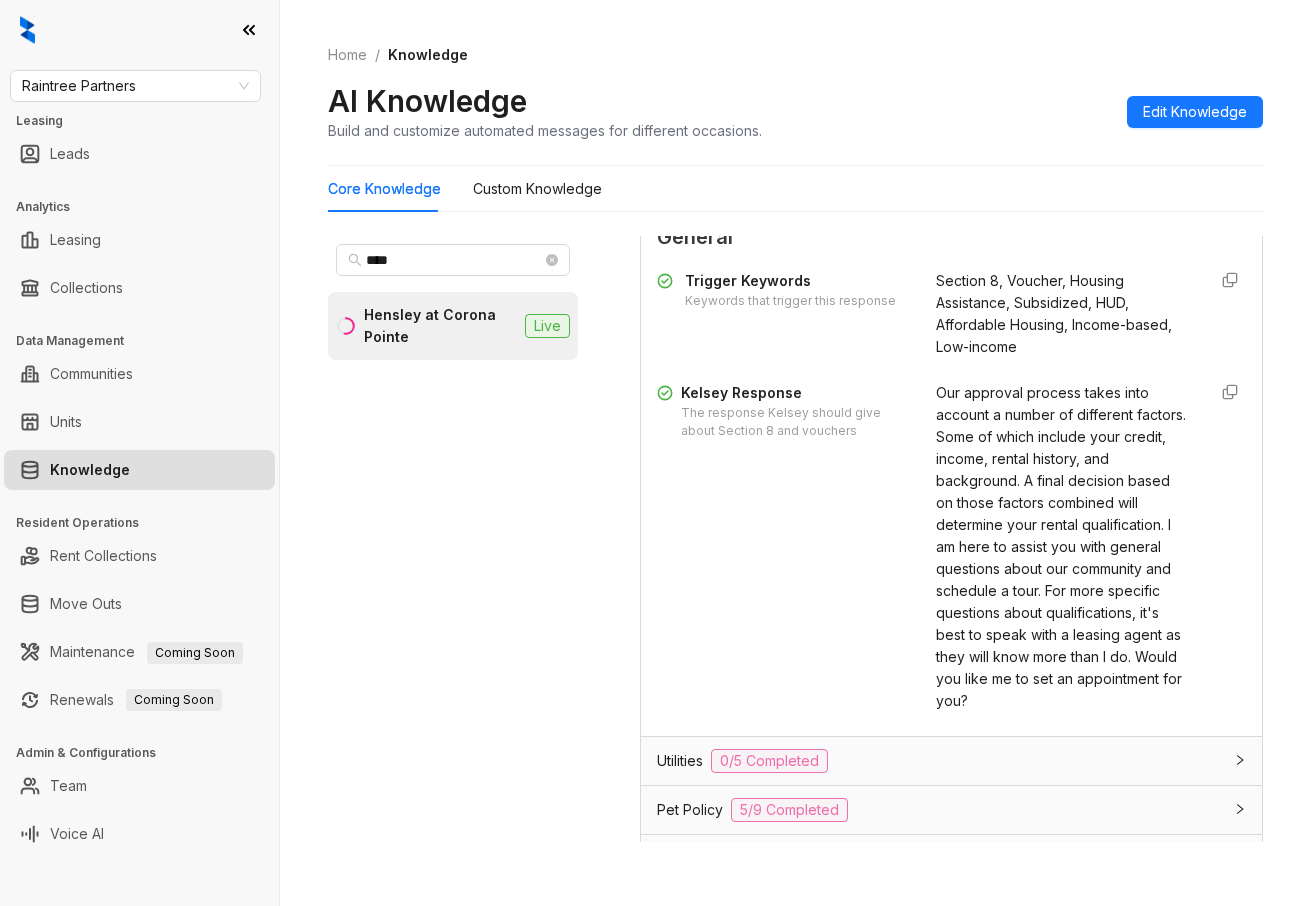 type on "*****" 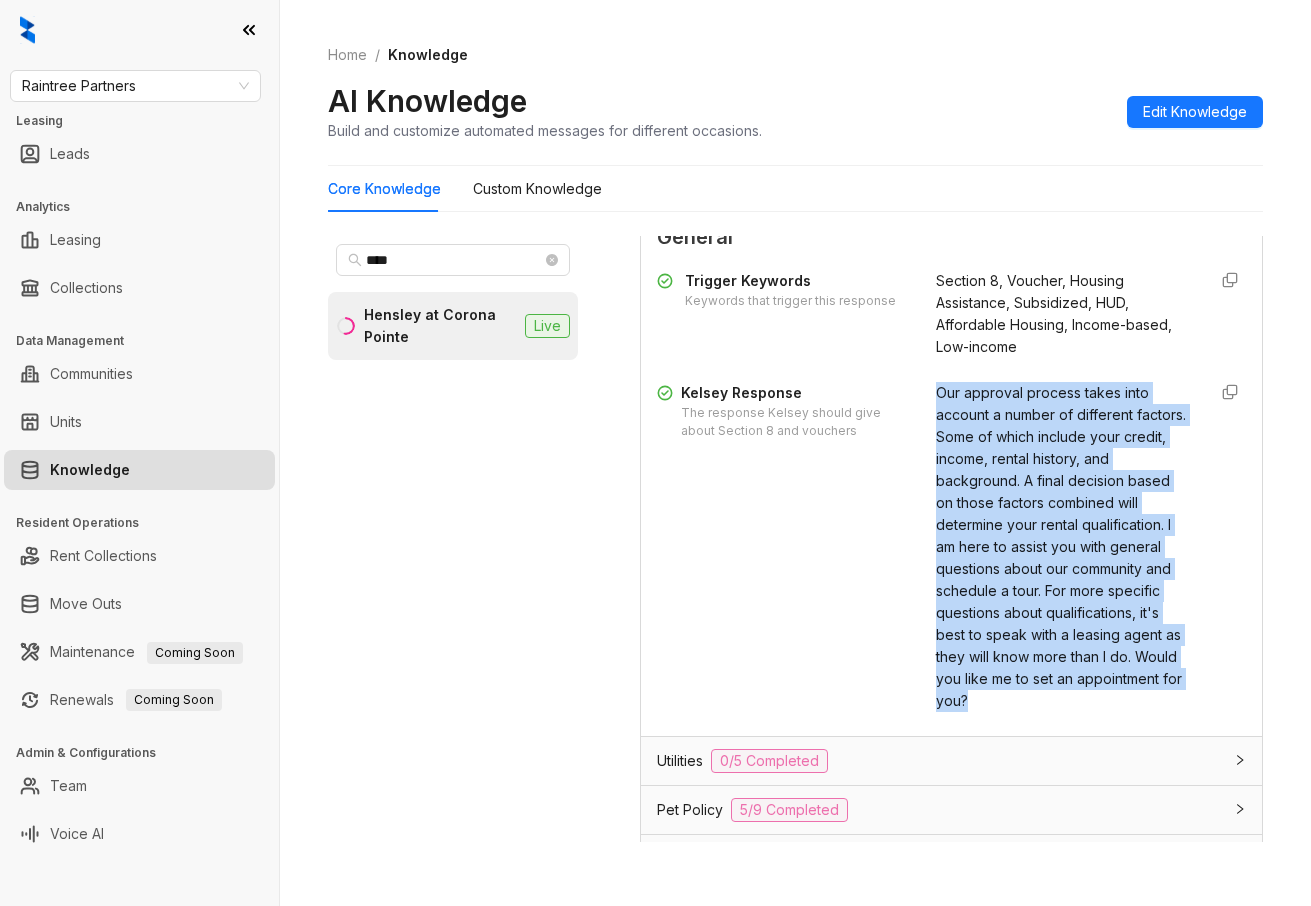drag, startPoint x: 920, startPoint y: 396, endPoint x: 1082, endPoint y: 697, distance: 341.826 